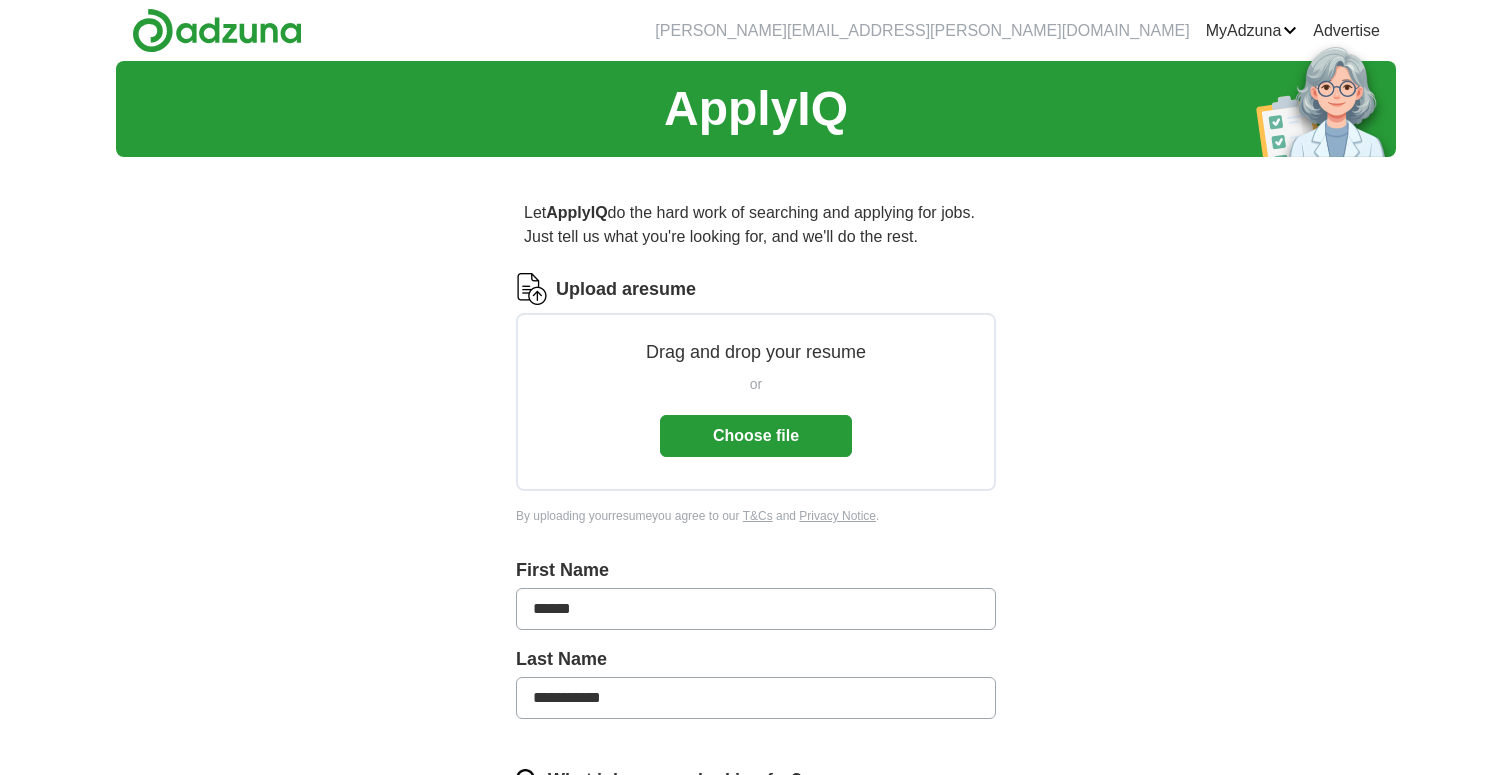 scroll, scrollTop: 0, scrollLeft: 0, axis: both 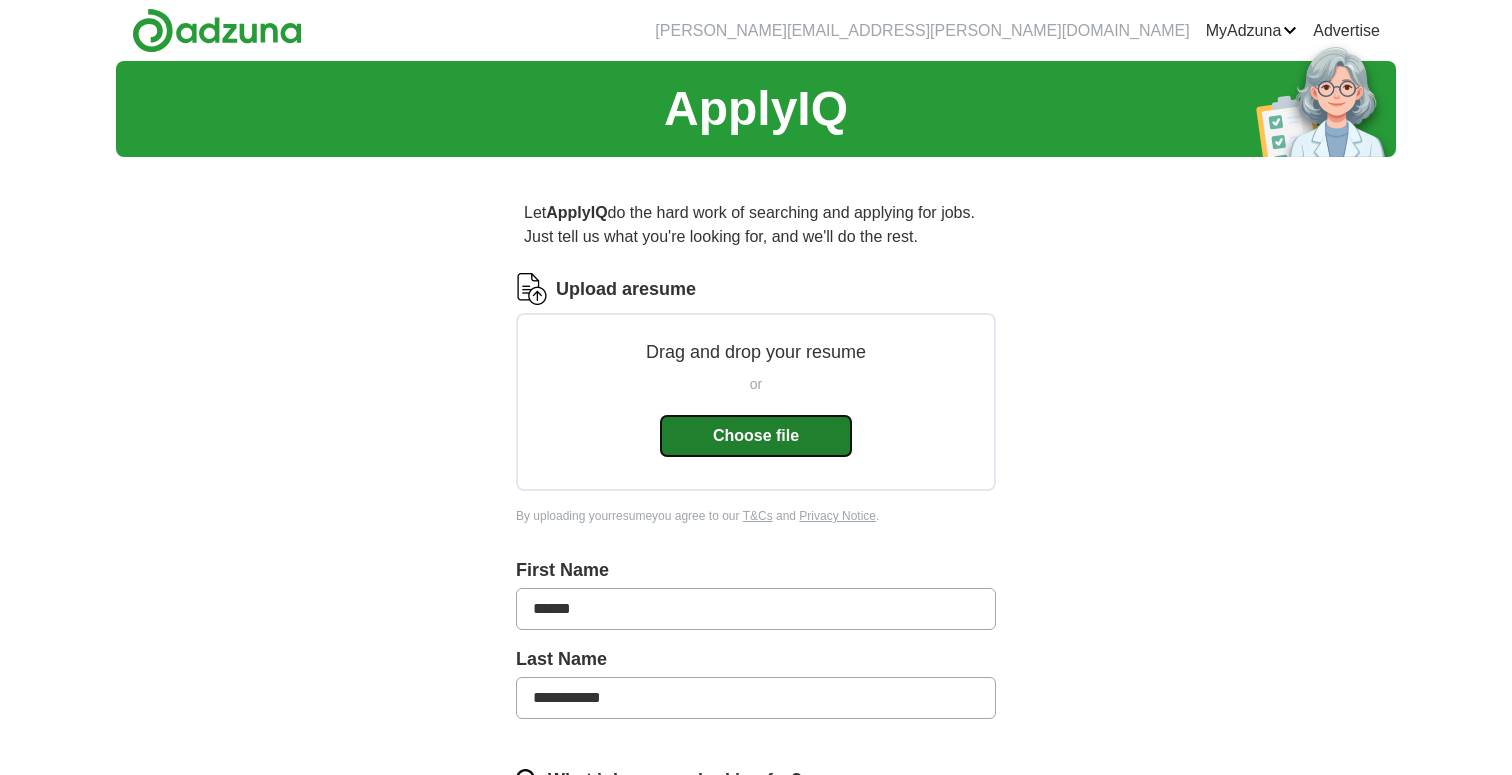 click on "Choose file" at bounding box center (756, 436) 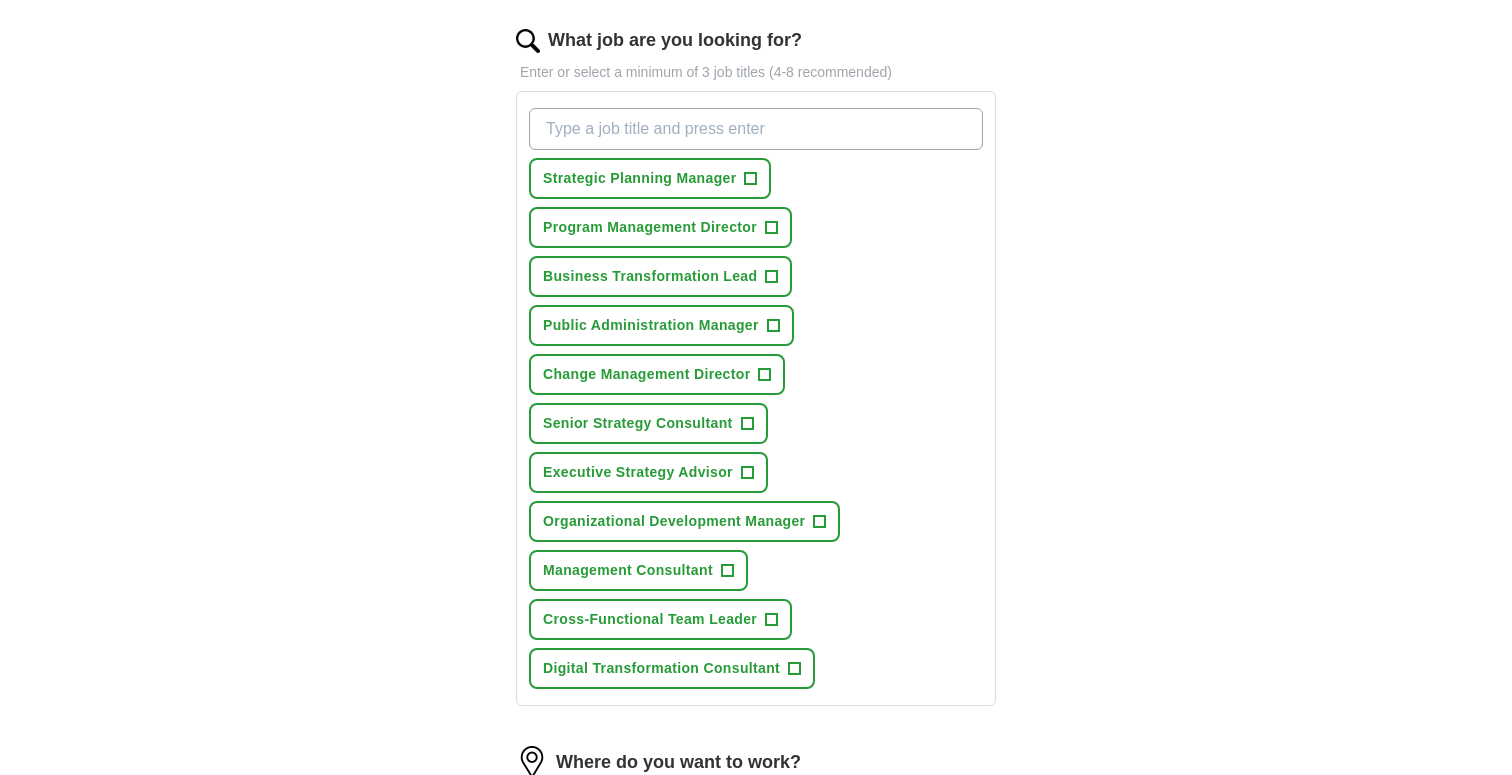 scroll, scrollTop: 496, scrollLeft: 0, axis: vertical 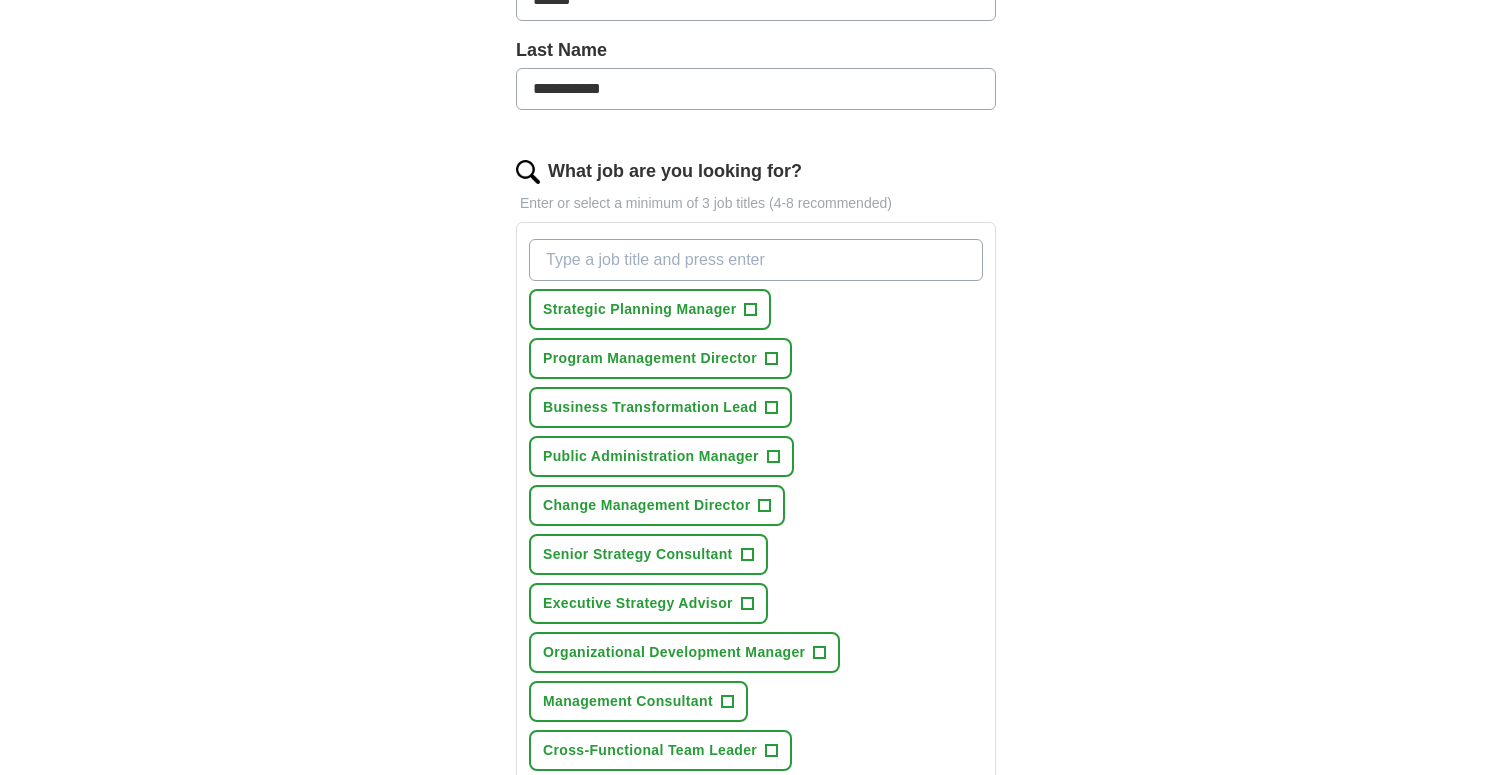 click on "What job are you looking for?" at bounding box center [756, 260] 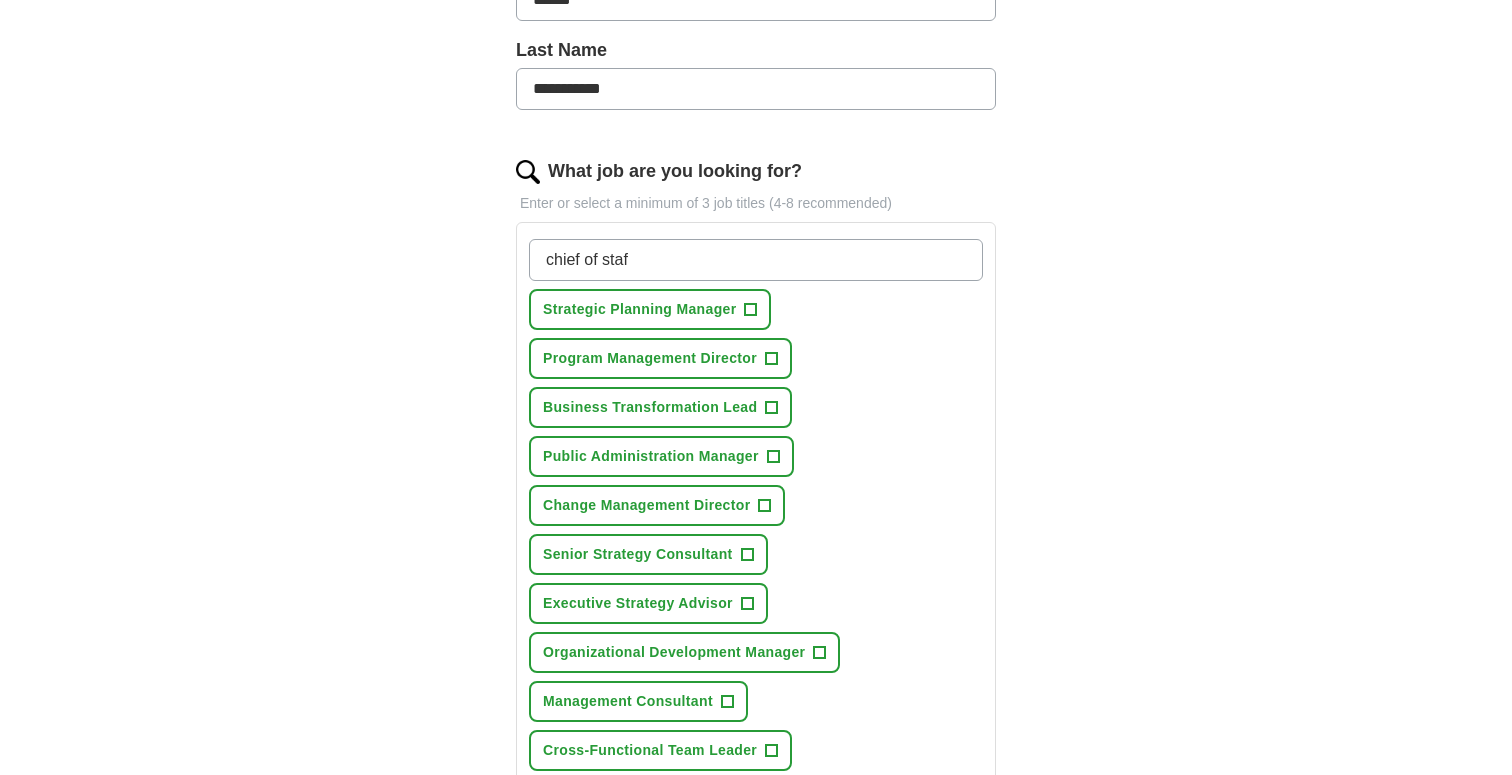 type on "chief of staff" 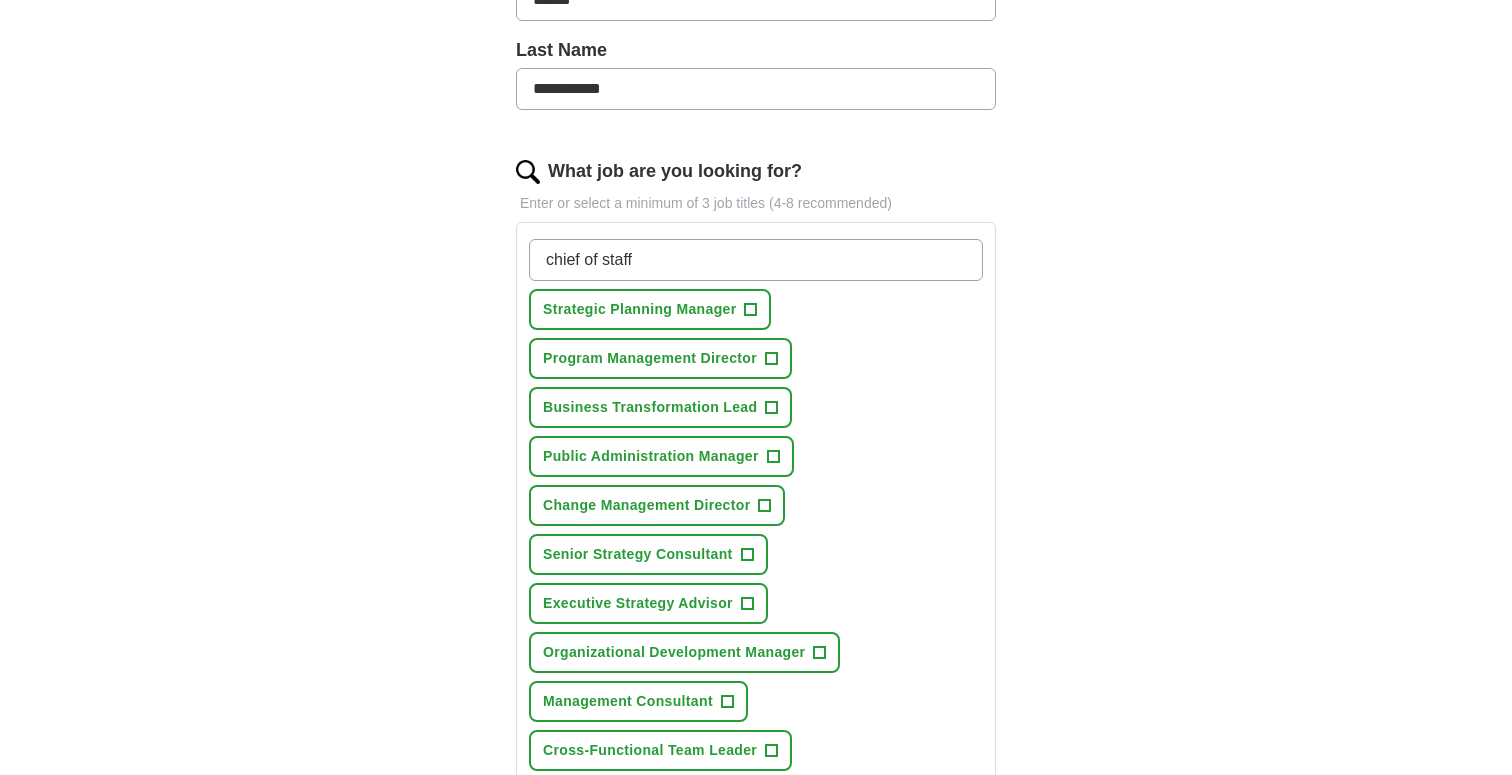 type 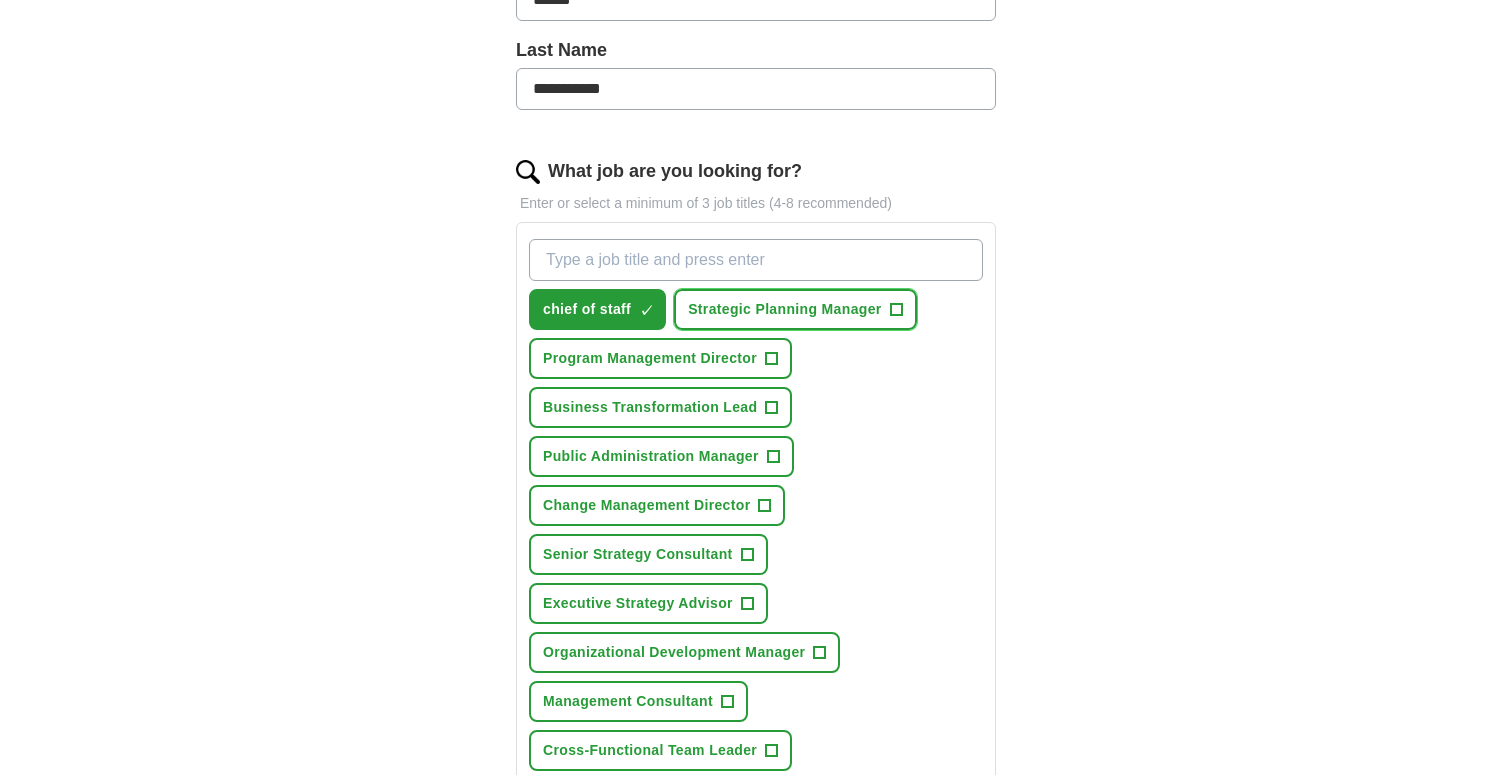 click on "+" at bounding box center (896, 310) 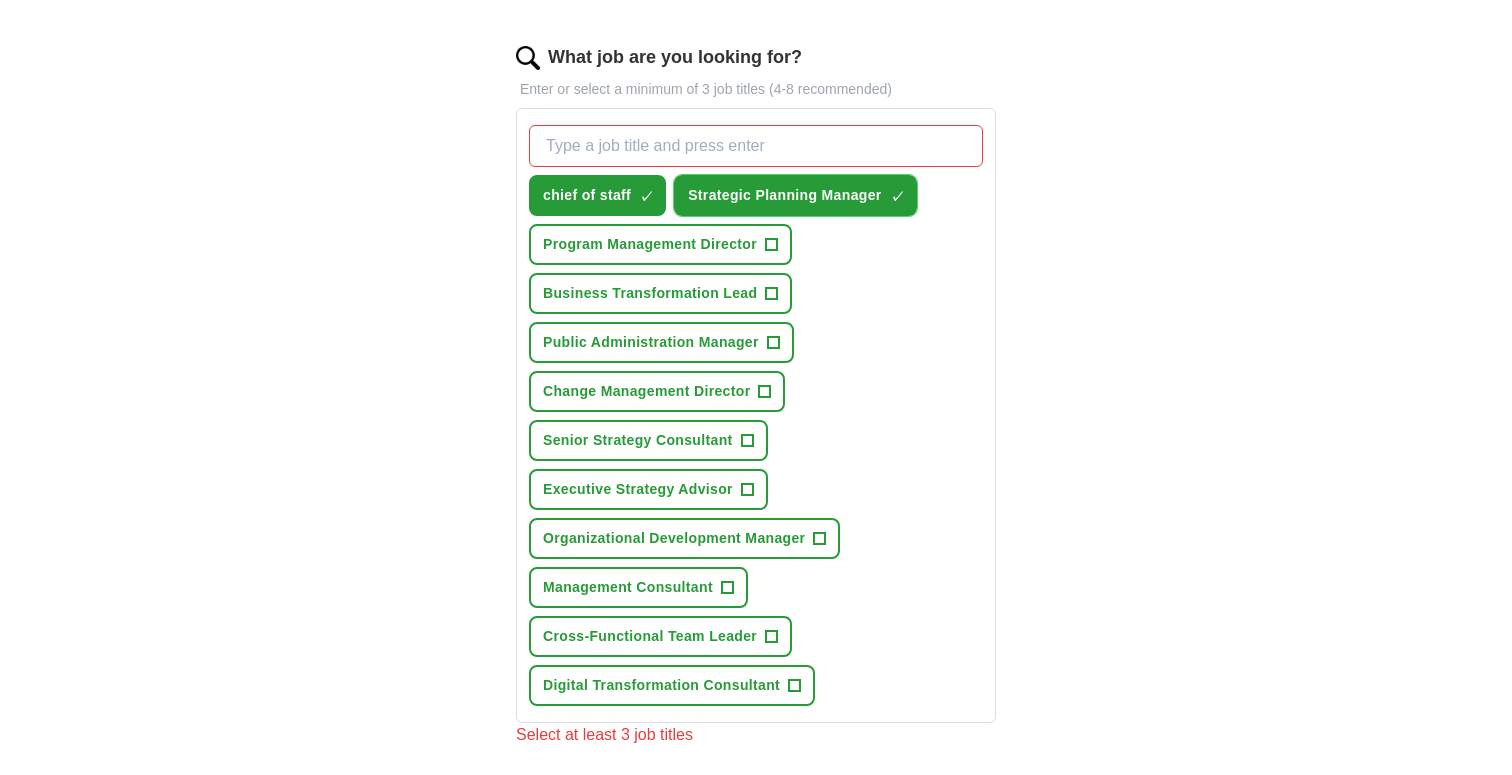 scroll, scrollTop: 611, scrollLeft: 0, axis: vertical 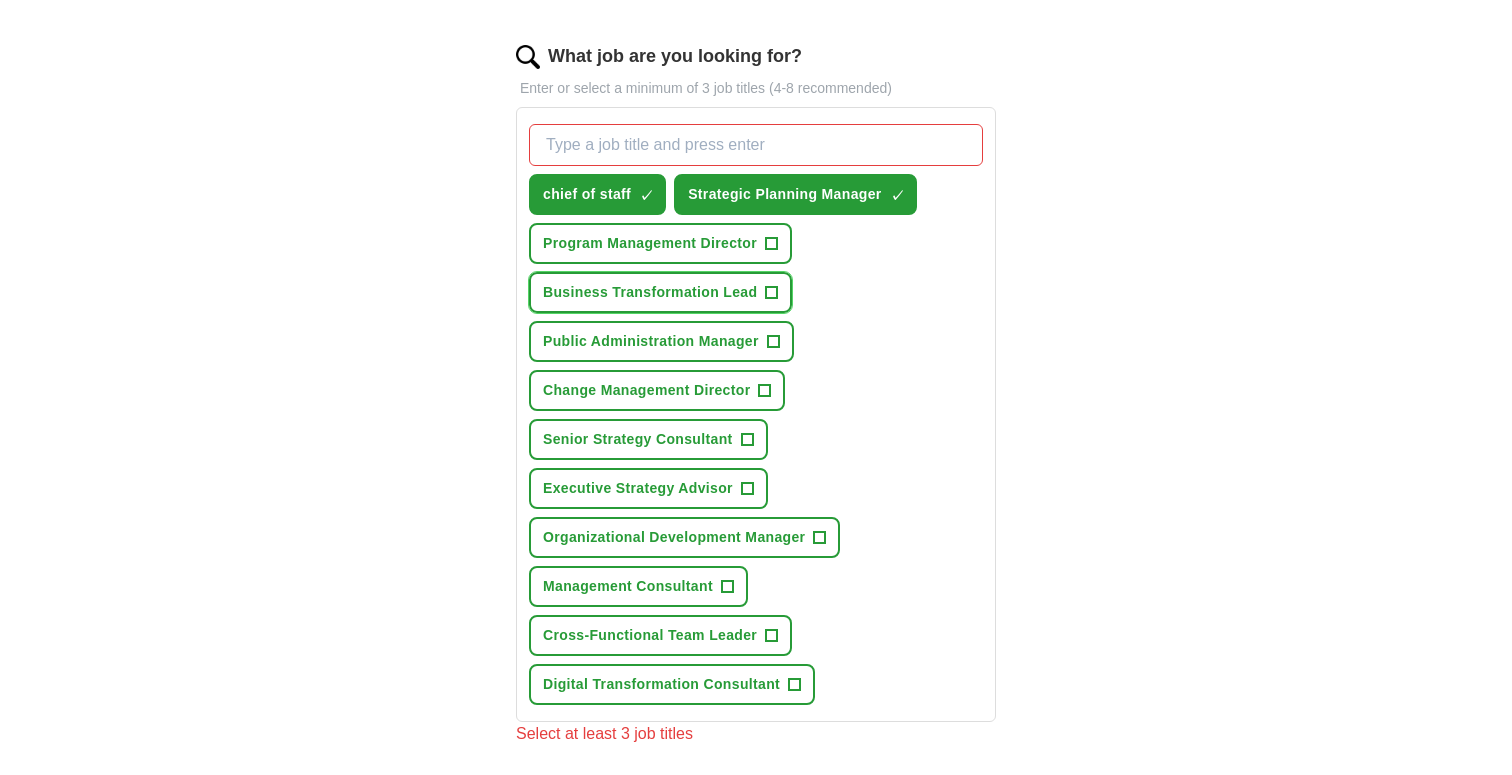 click on "+" at bounding box center (772, 293) 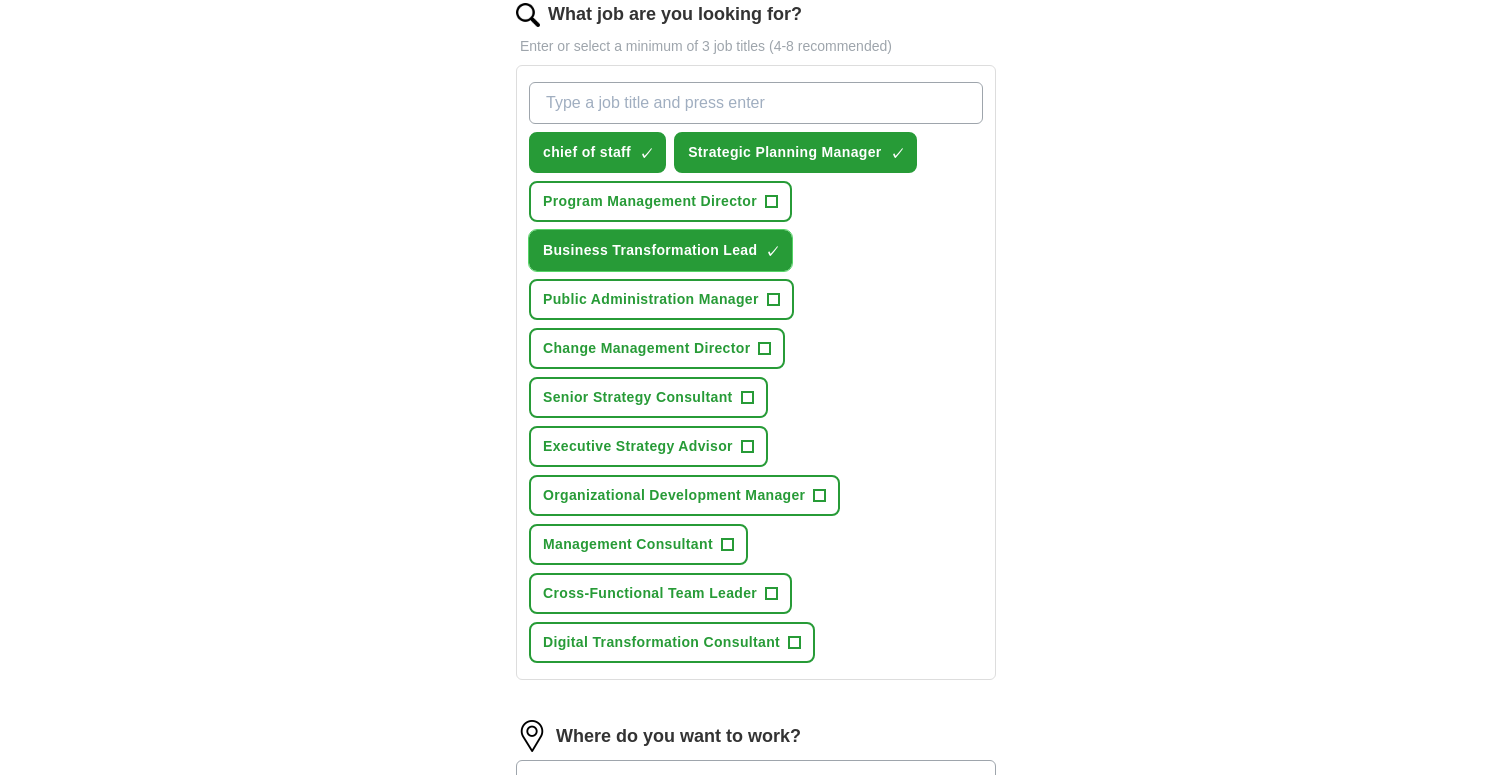 scroll, scrollTop: 671, scrollLeft: 0, axis: vertical 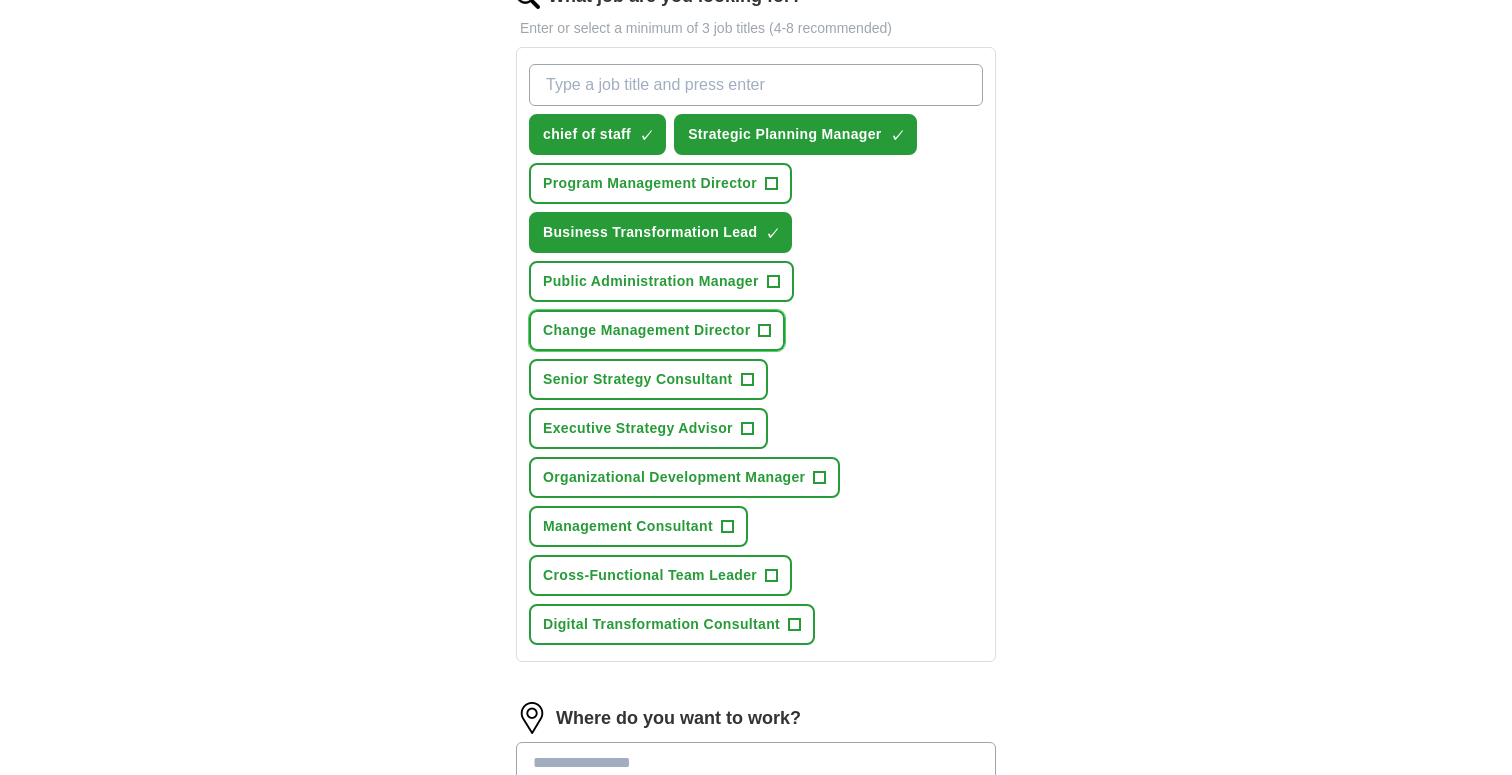 click on "+" at bounding box center (765, 331) 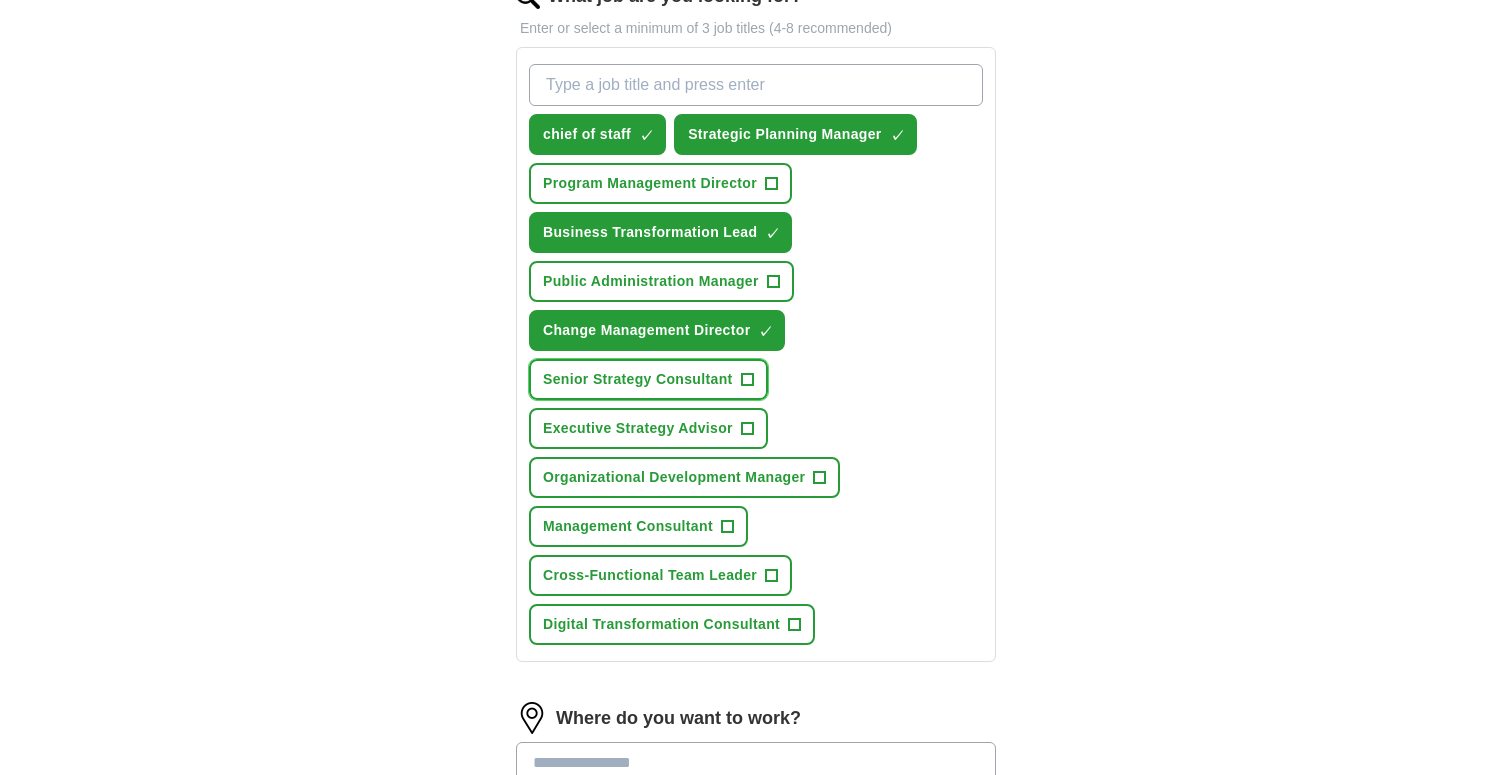 click on "+" at bounding box center [747, 380] 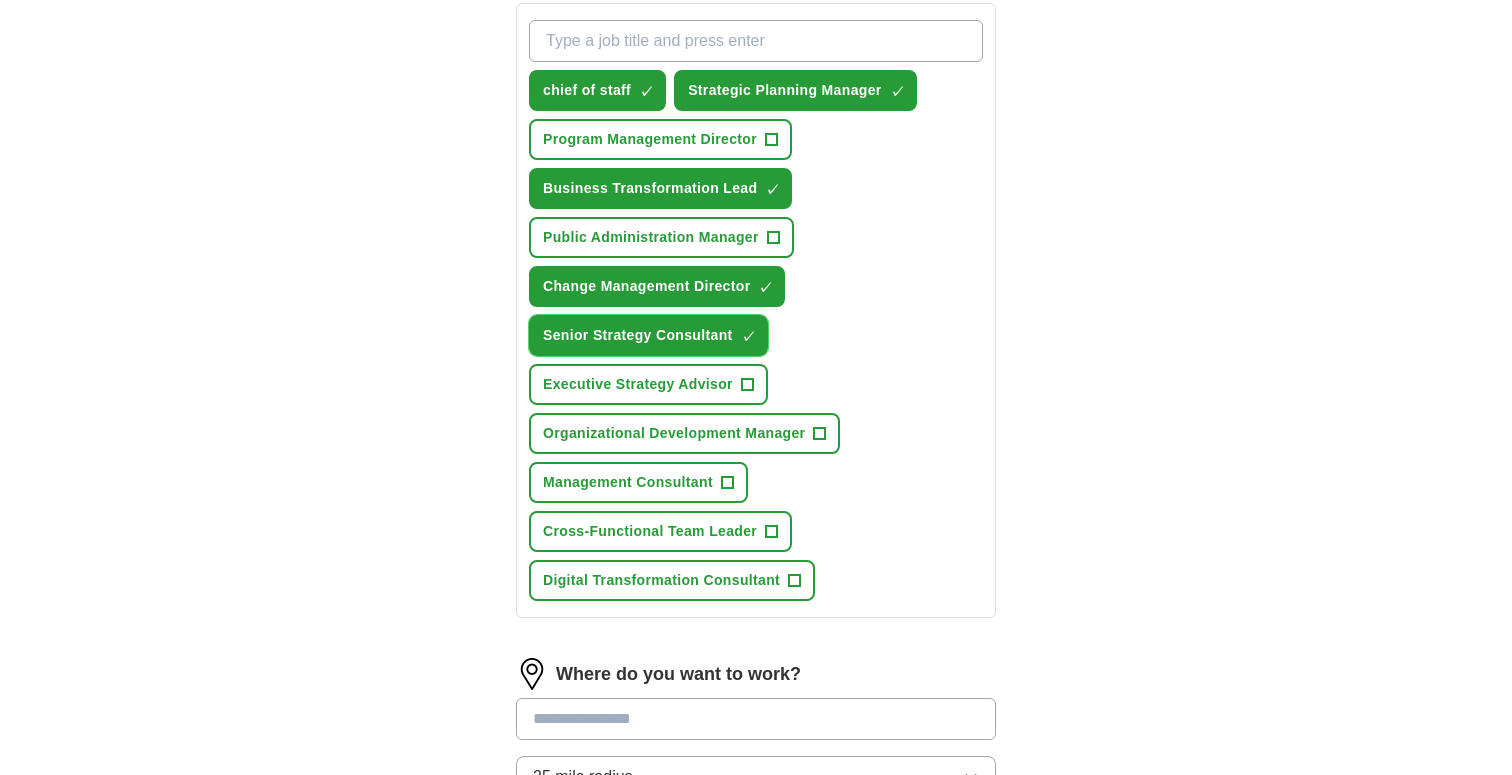 scroll, scrollTop: 764, scrollLeft: 0, axis: vertical 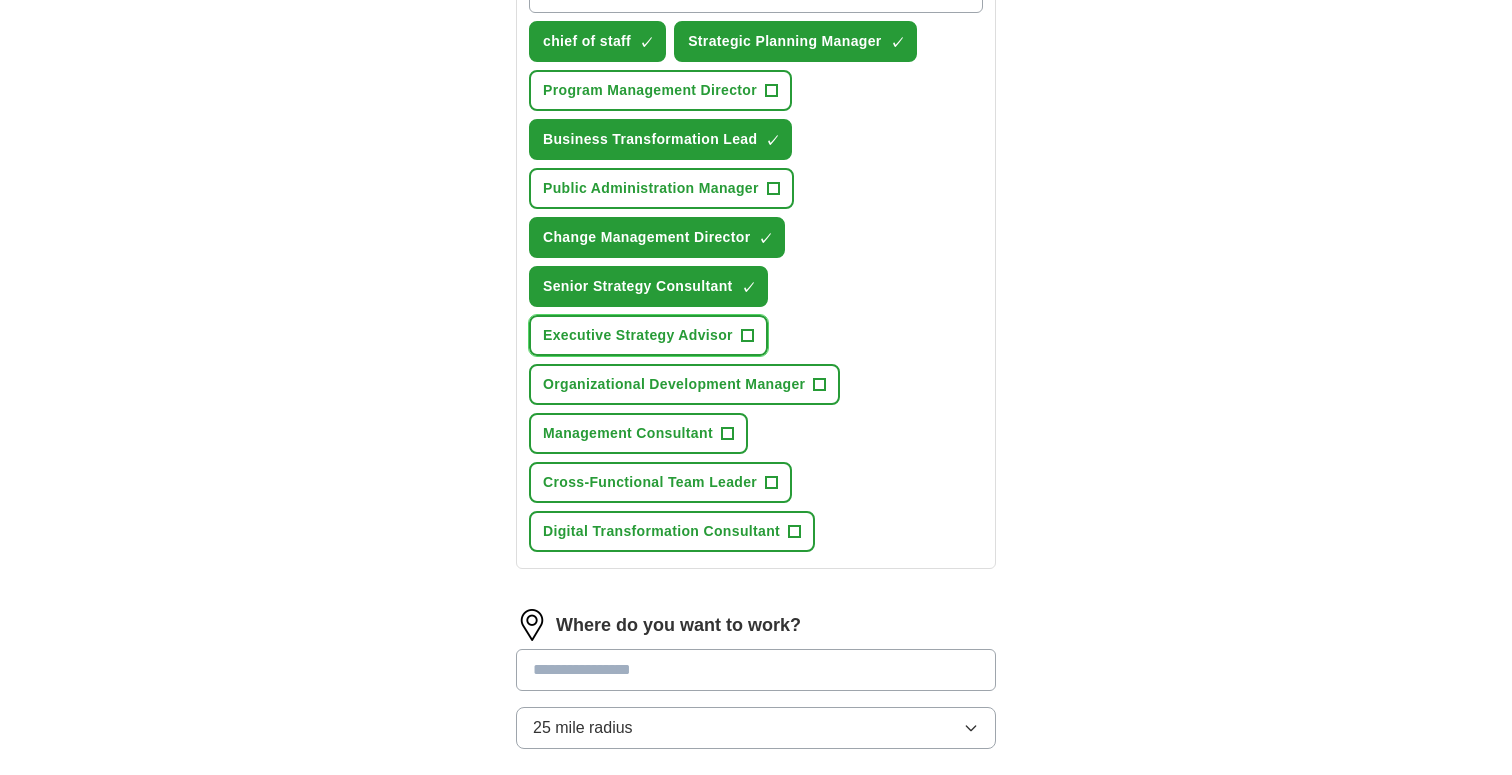 click on "+" at bounding box center [747, 336] 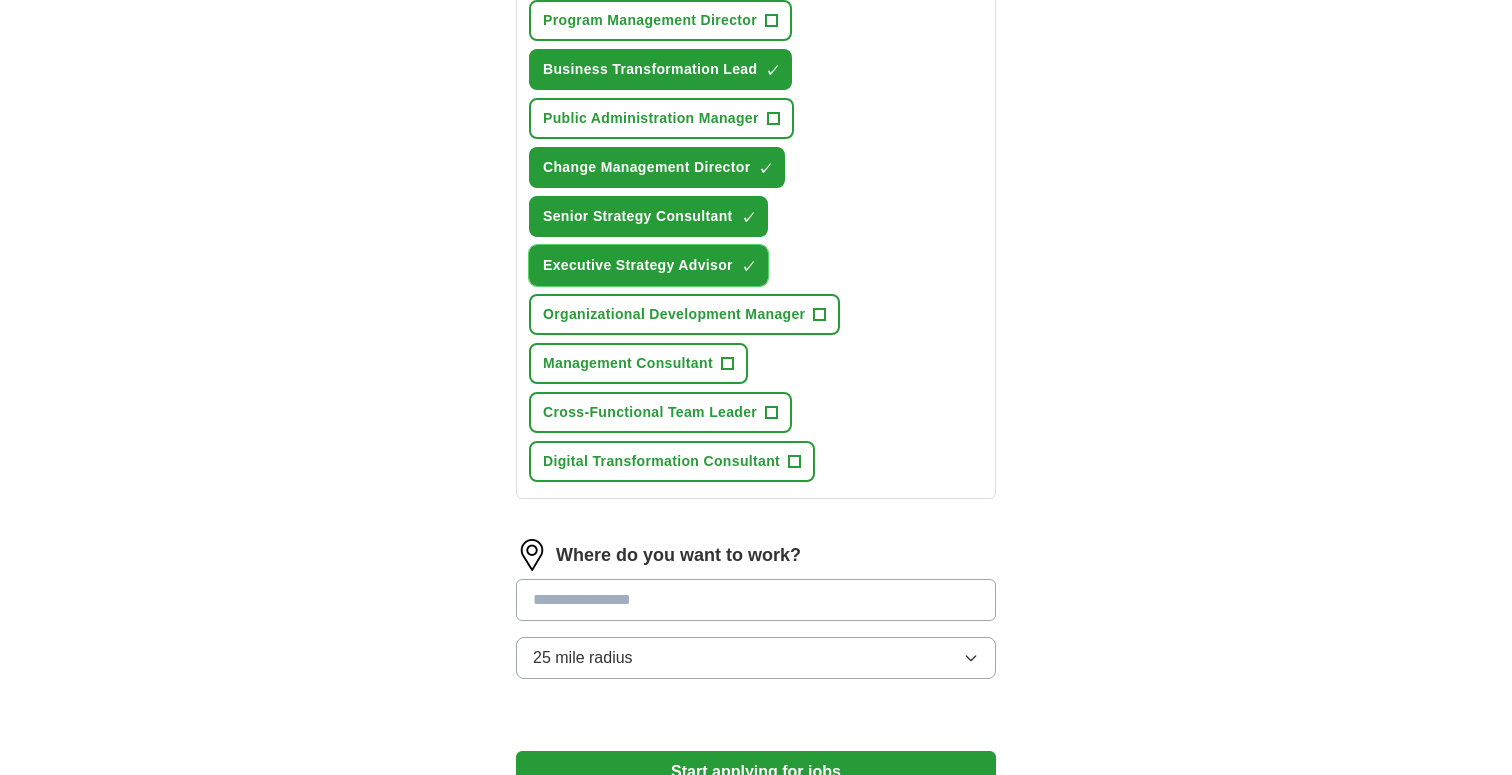 scroll, scrollTop: 849, scrollLeft: 0, axis: vertical 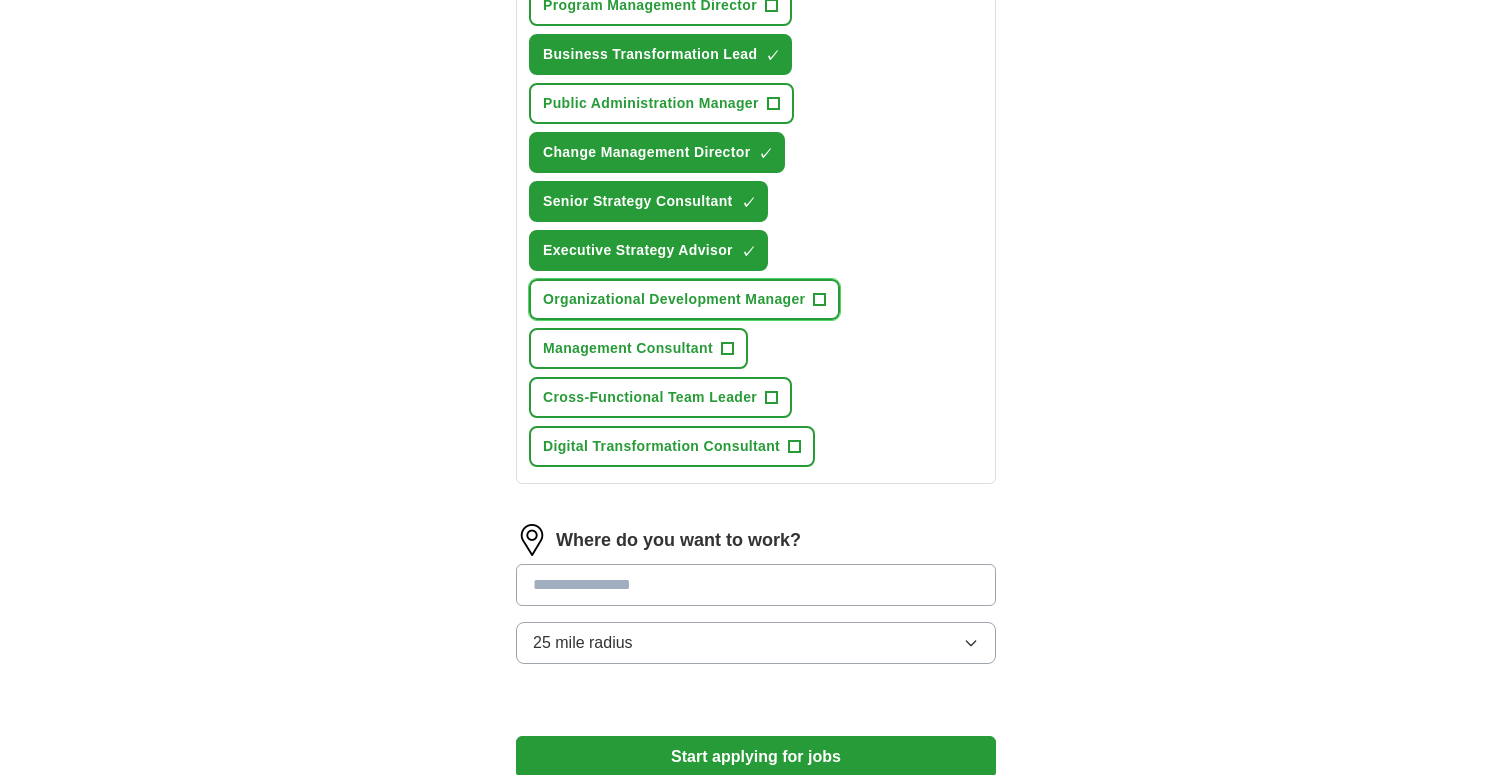 click on "+" at bounding box center (820, 300) 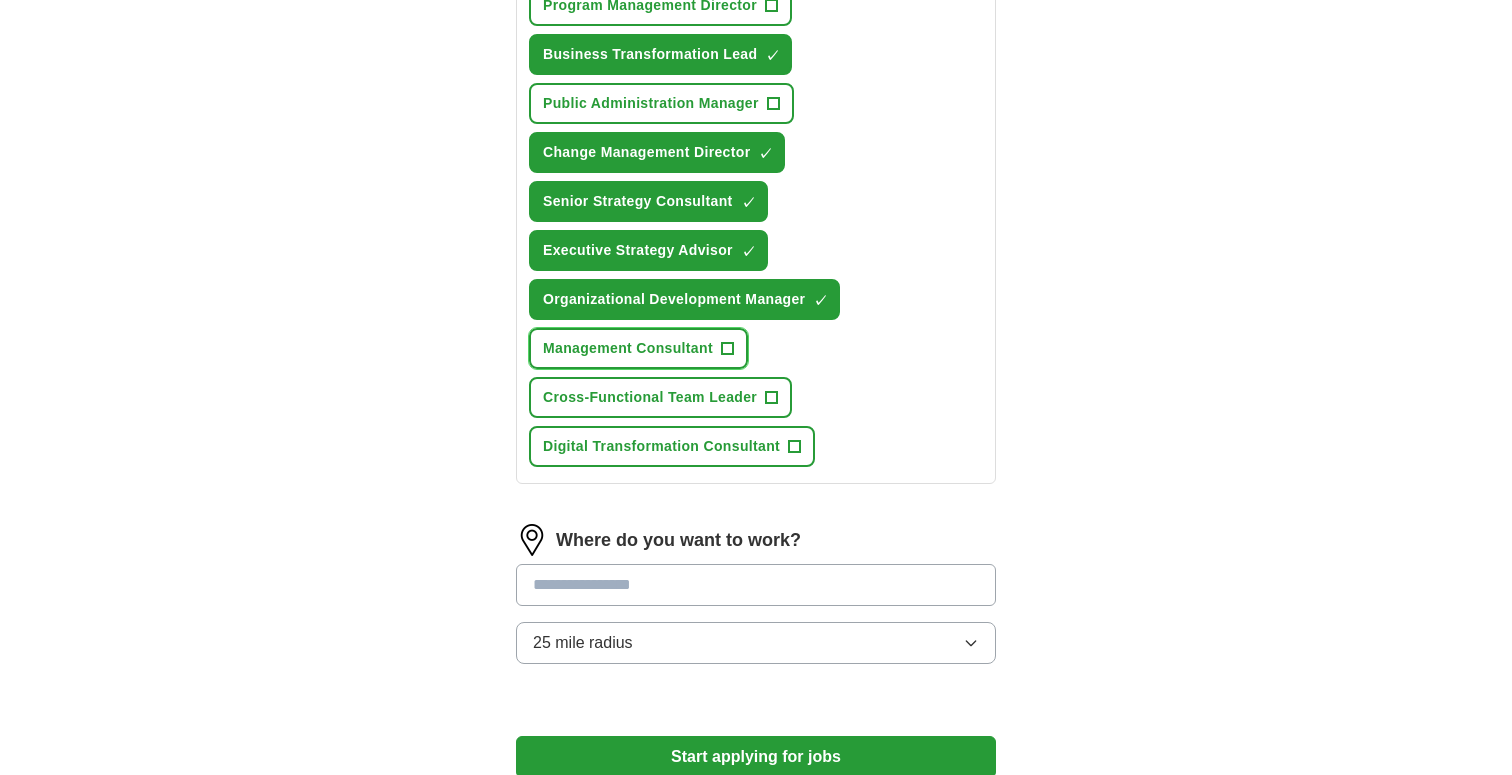 click on "+" at bounding box center (727, 349) 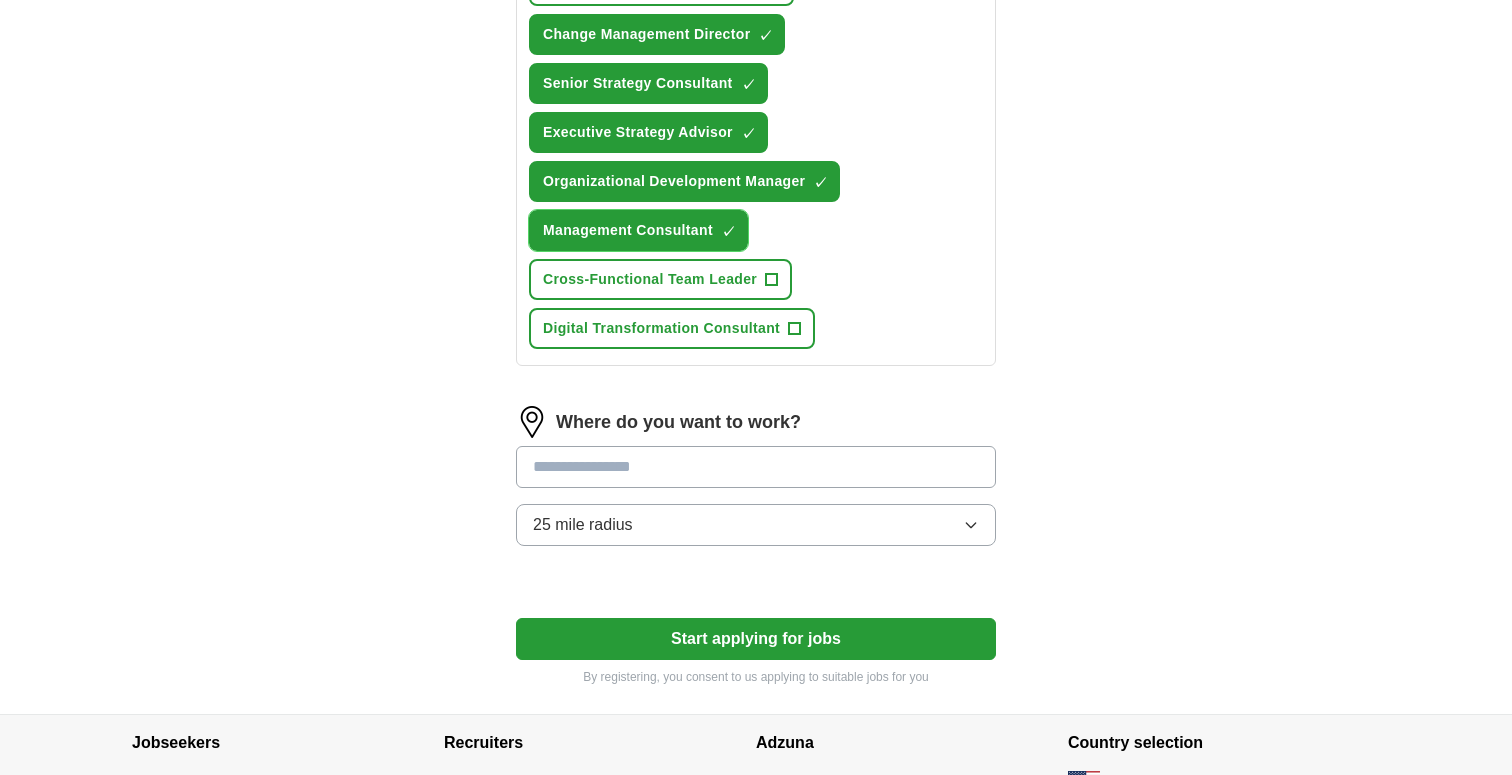 scroll, scrollTop: 1001, scrollLeft: 0, axis: vertical 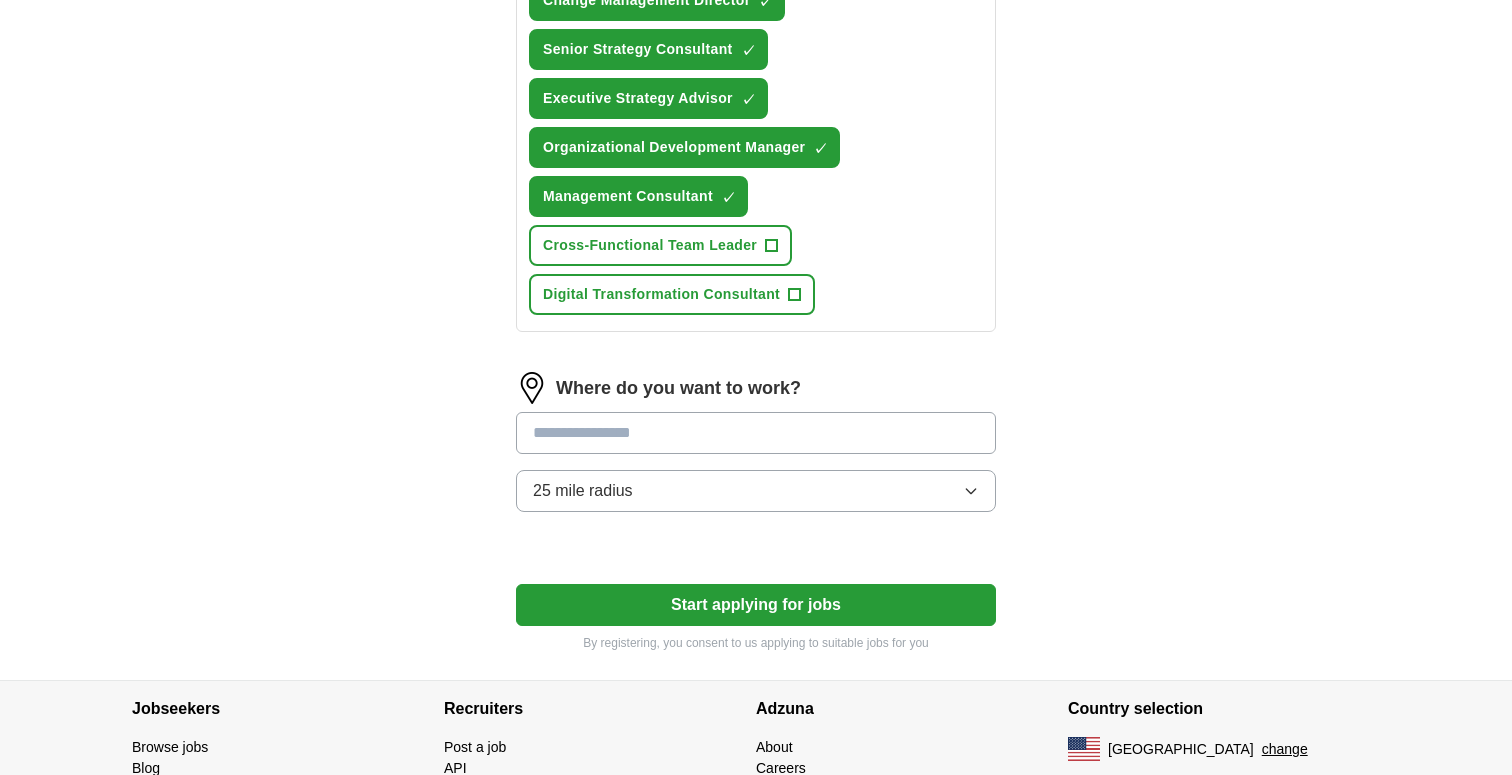 click at bounding box center (756, 433) 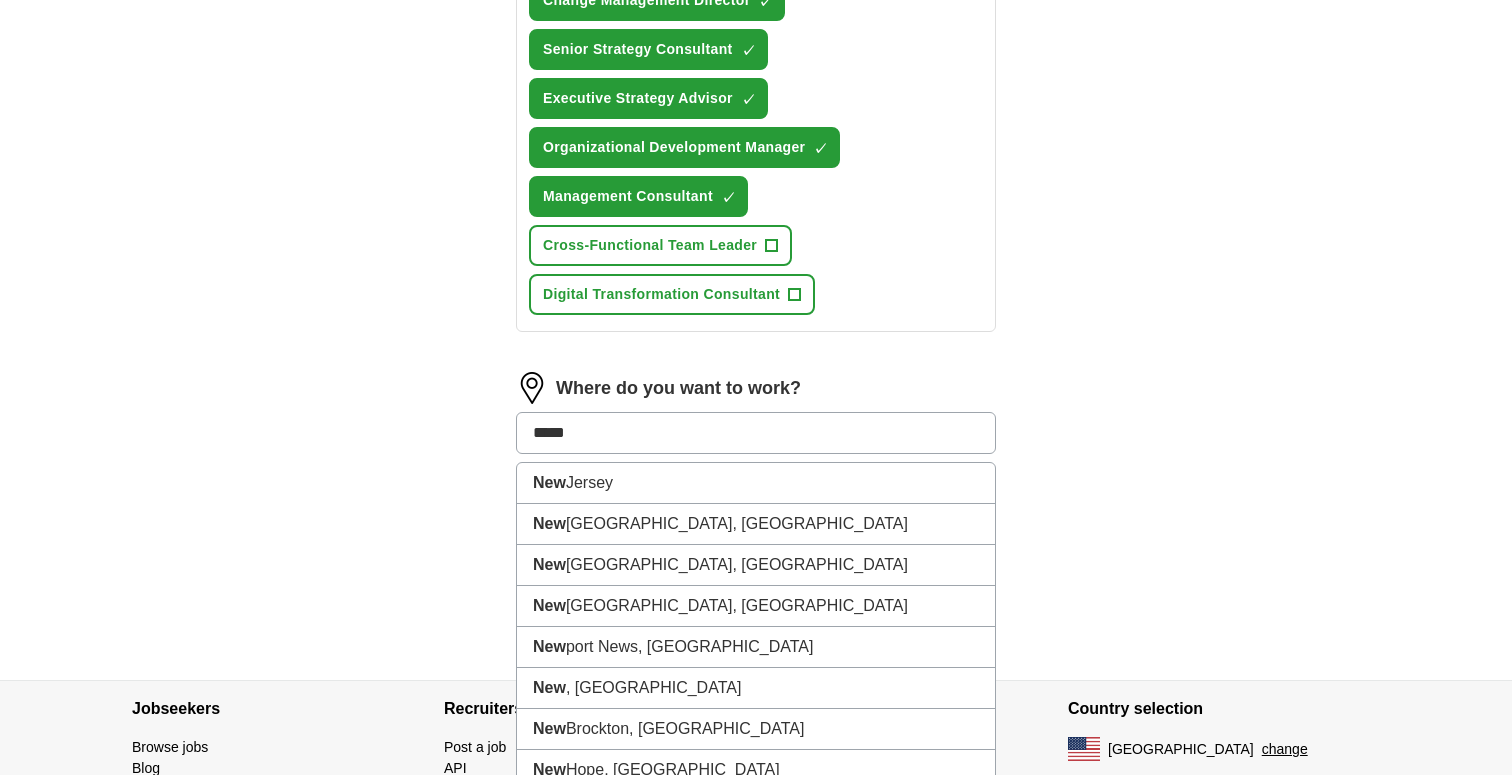 type on "******" 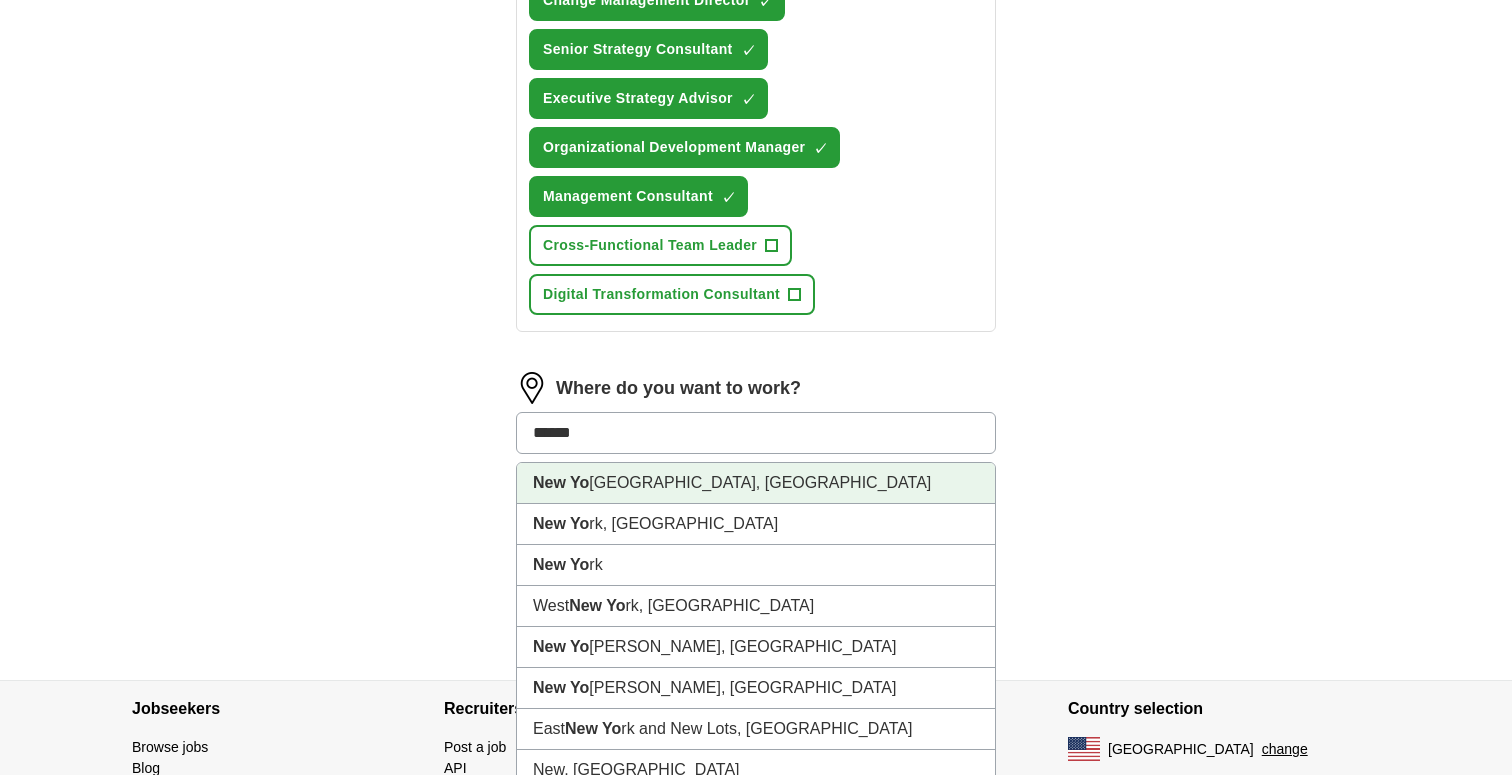 click on "[GEOGRAPHIC_DATA], [GEOGRAPHIC_DATA]" at bounding box center [756, 483] 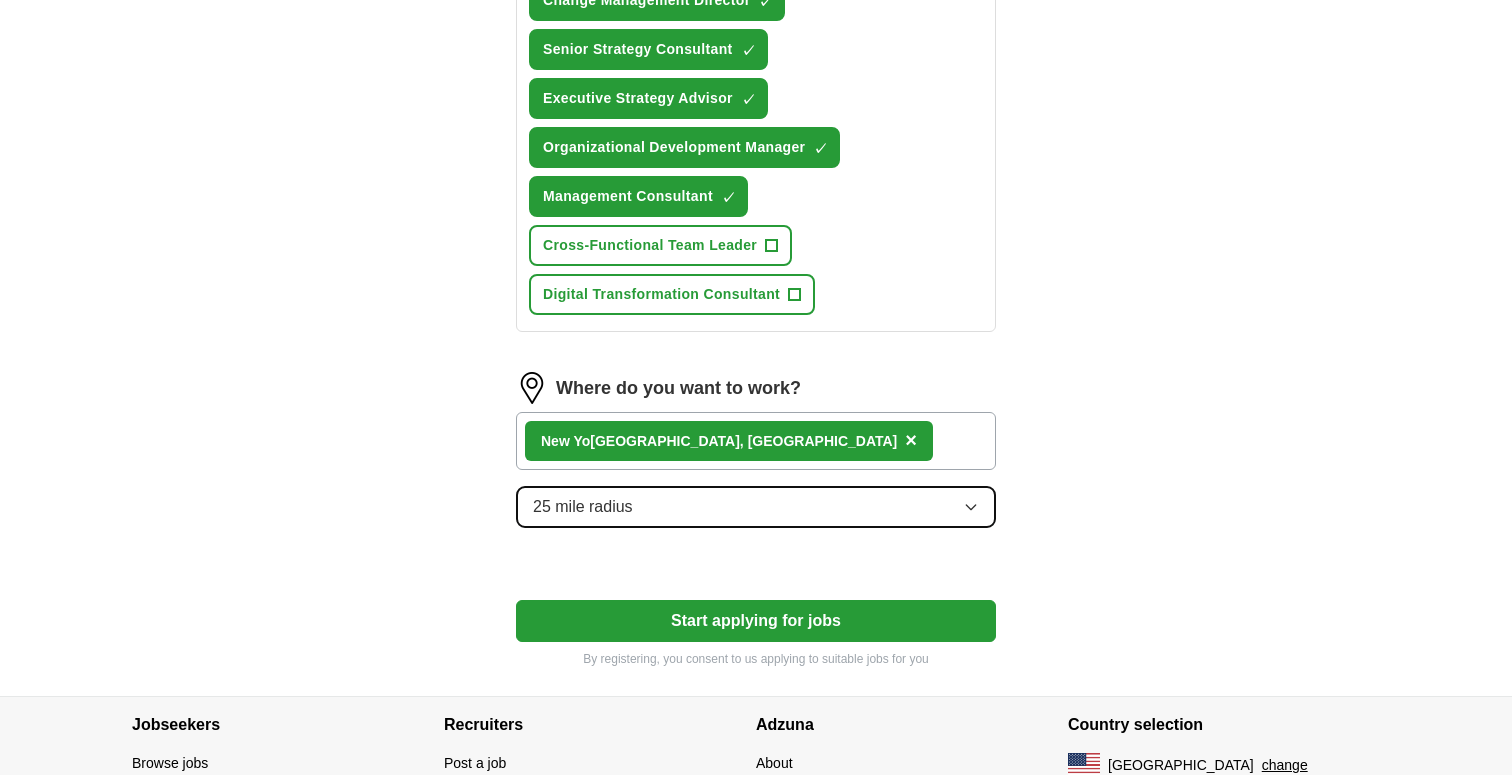 click on "25 mile radius" at bounding box center [756, 507] 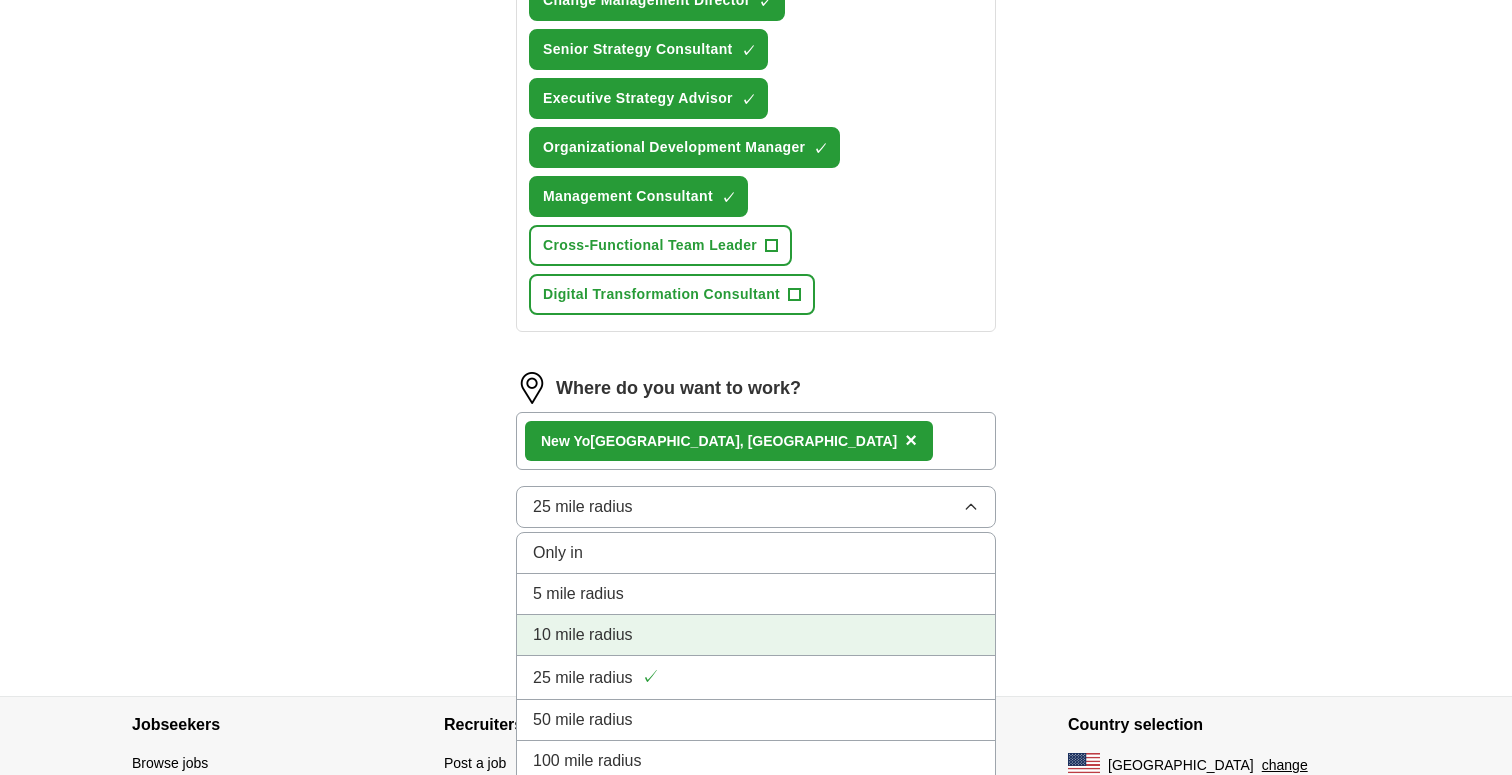 click on "10 mile radius" at bounding box center [756, 635] 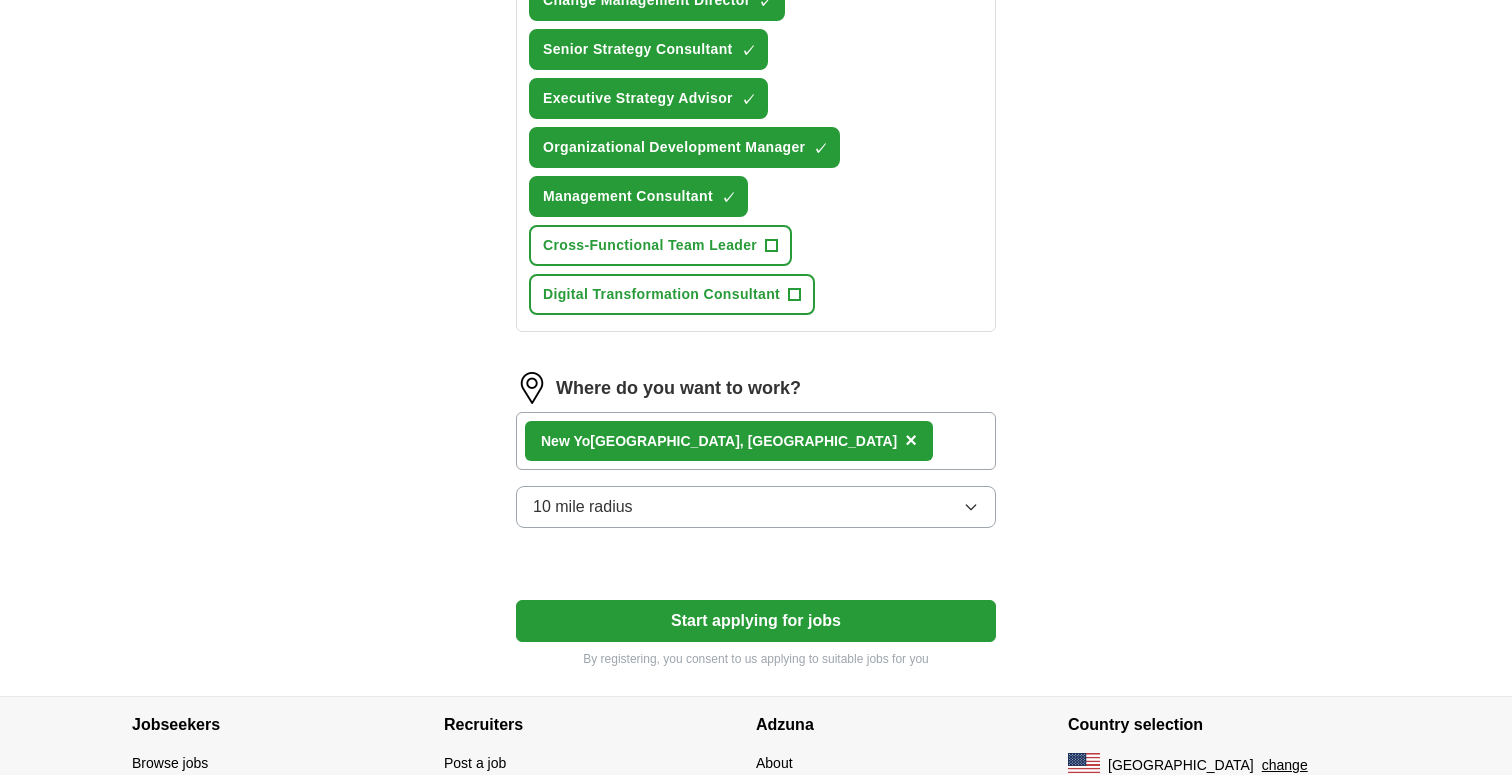 click on "**********" at bounding box center [756, -122] 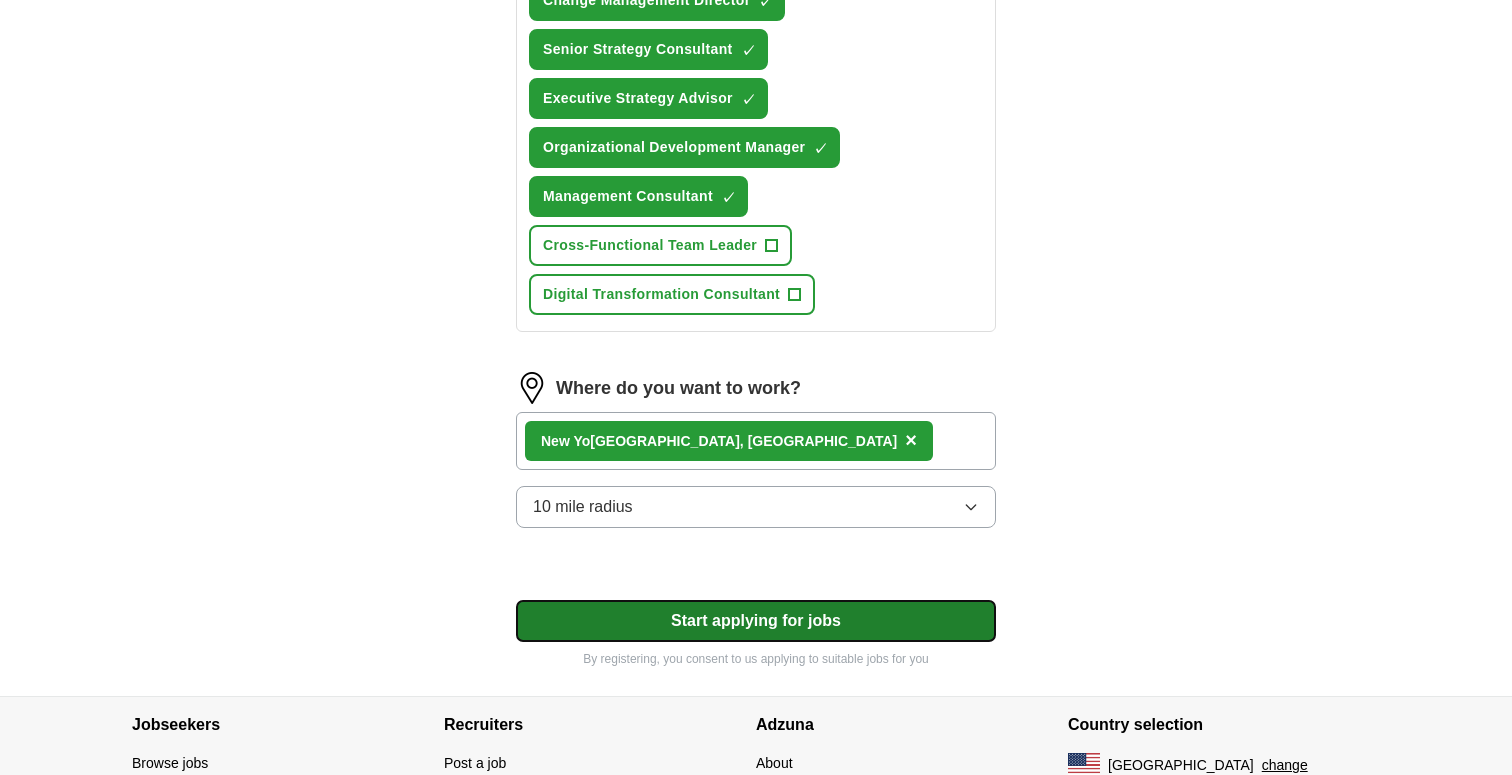 click on "Start applying for jobs" at bounding box center [756, 621] 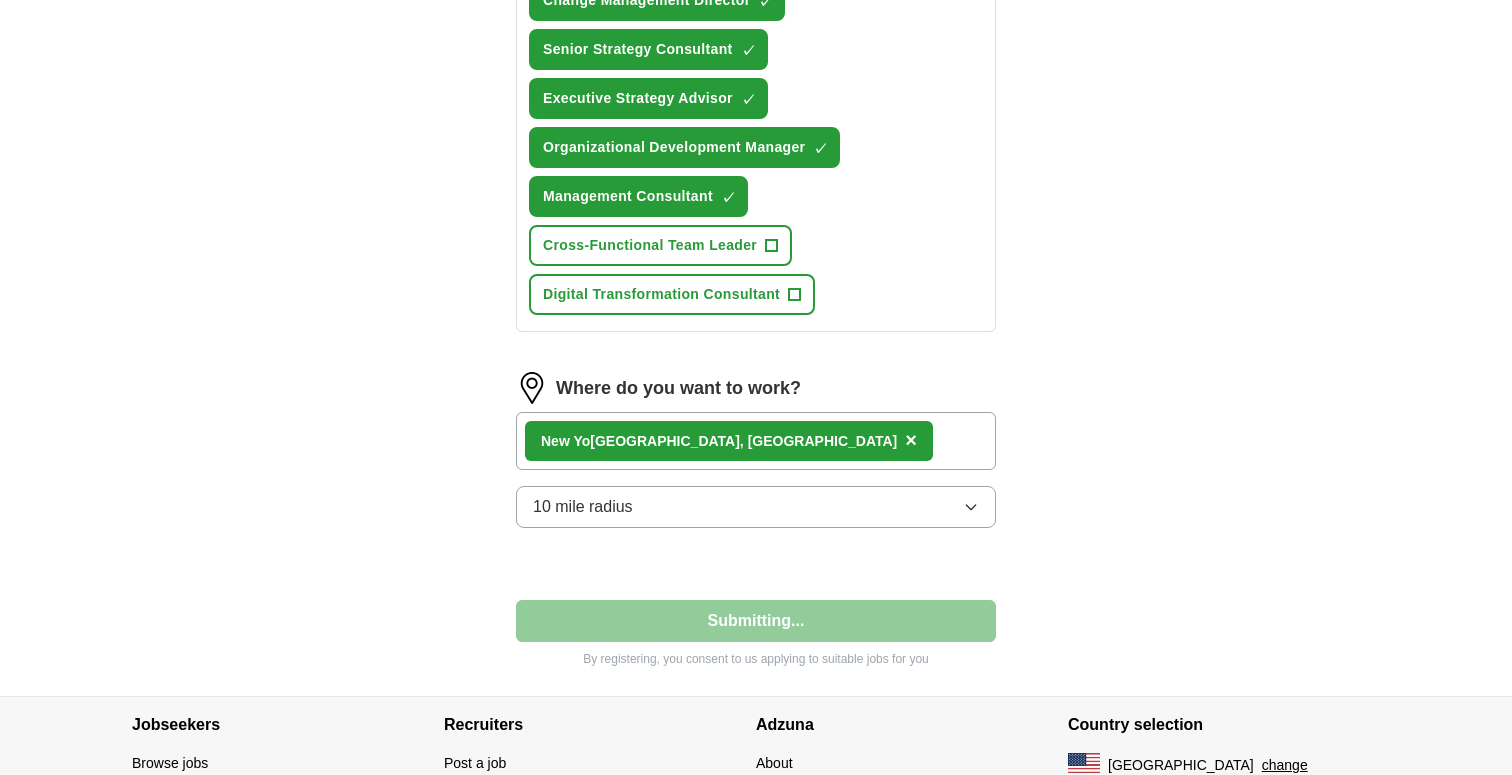 select on "**" 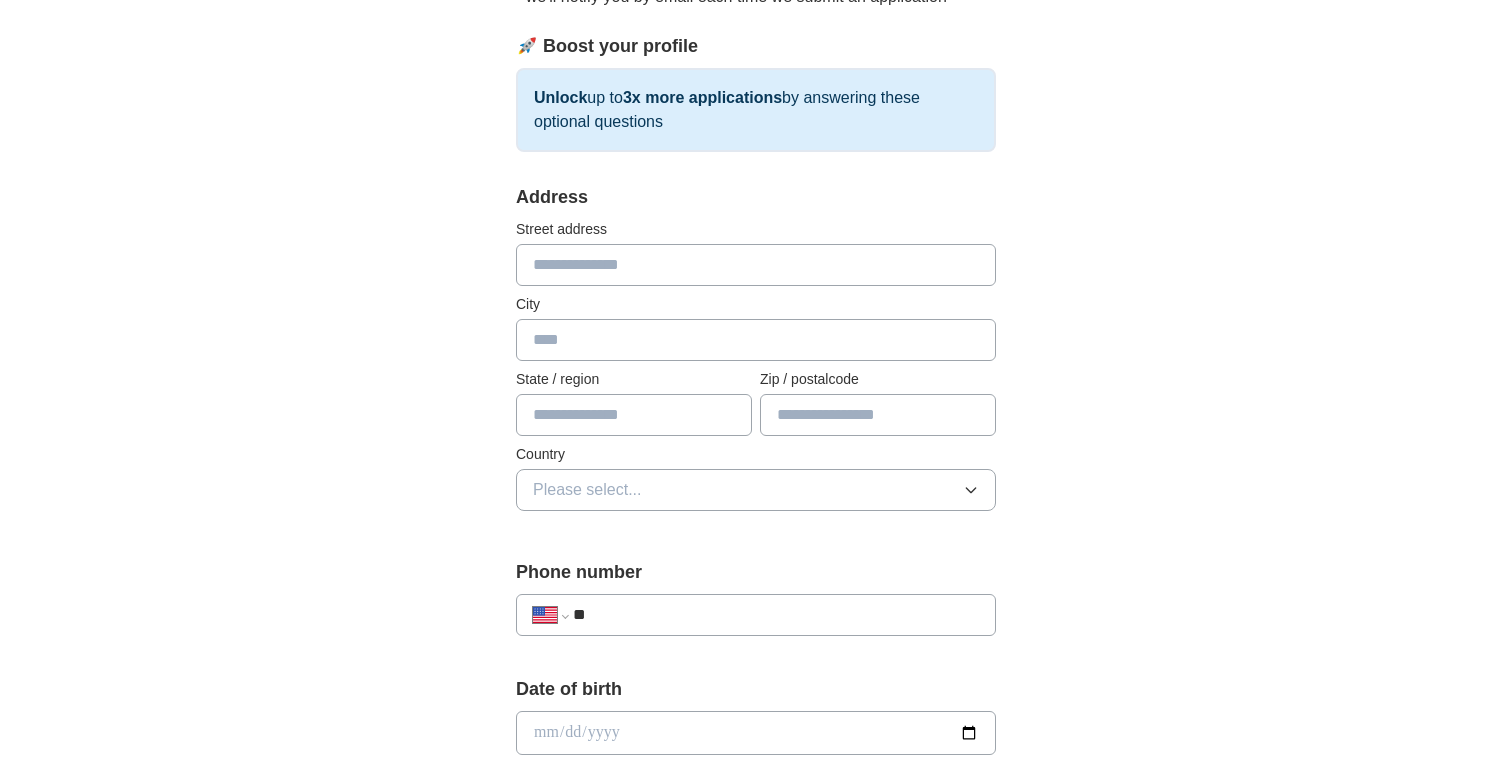 scroll, scrollTop: 274, scrollLeft: 0, axis: vertical 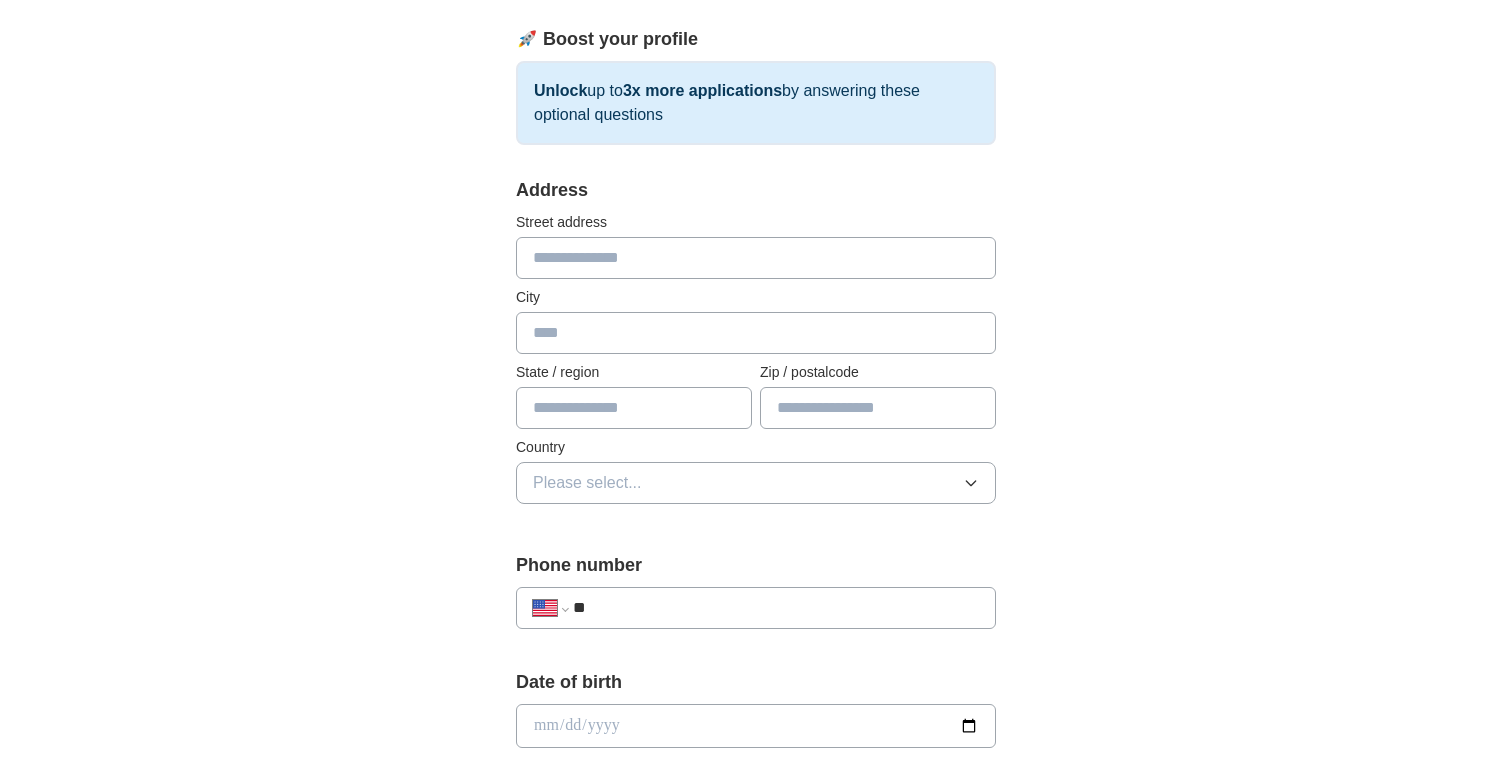 click at bounding box center (756, 258) 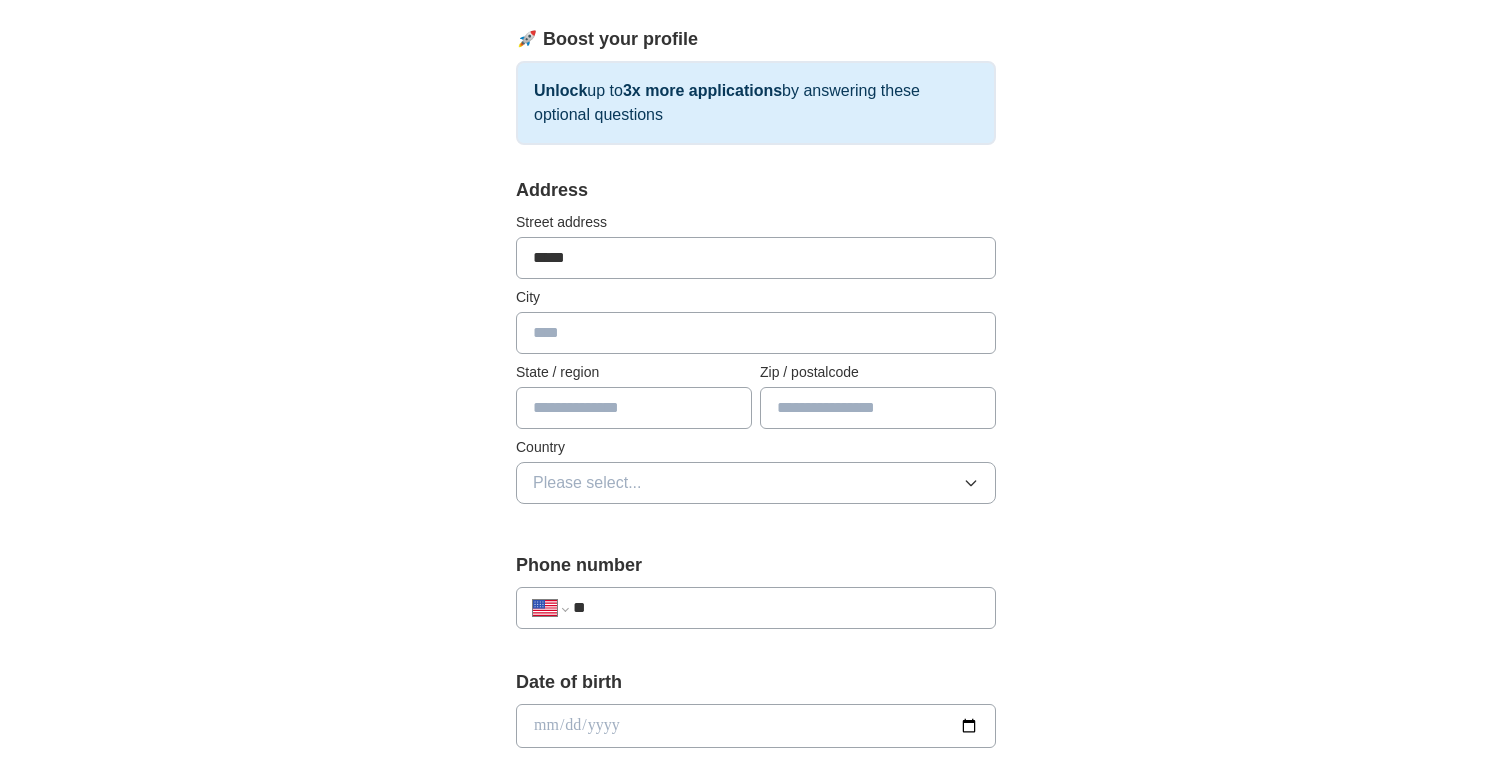 type on "**********" 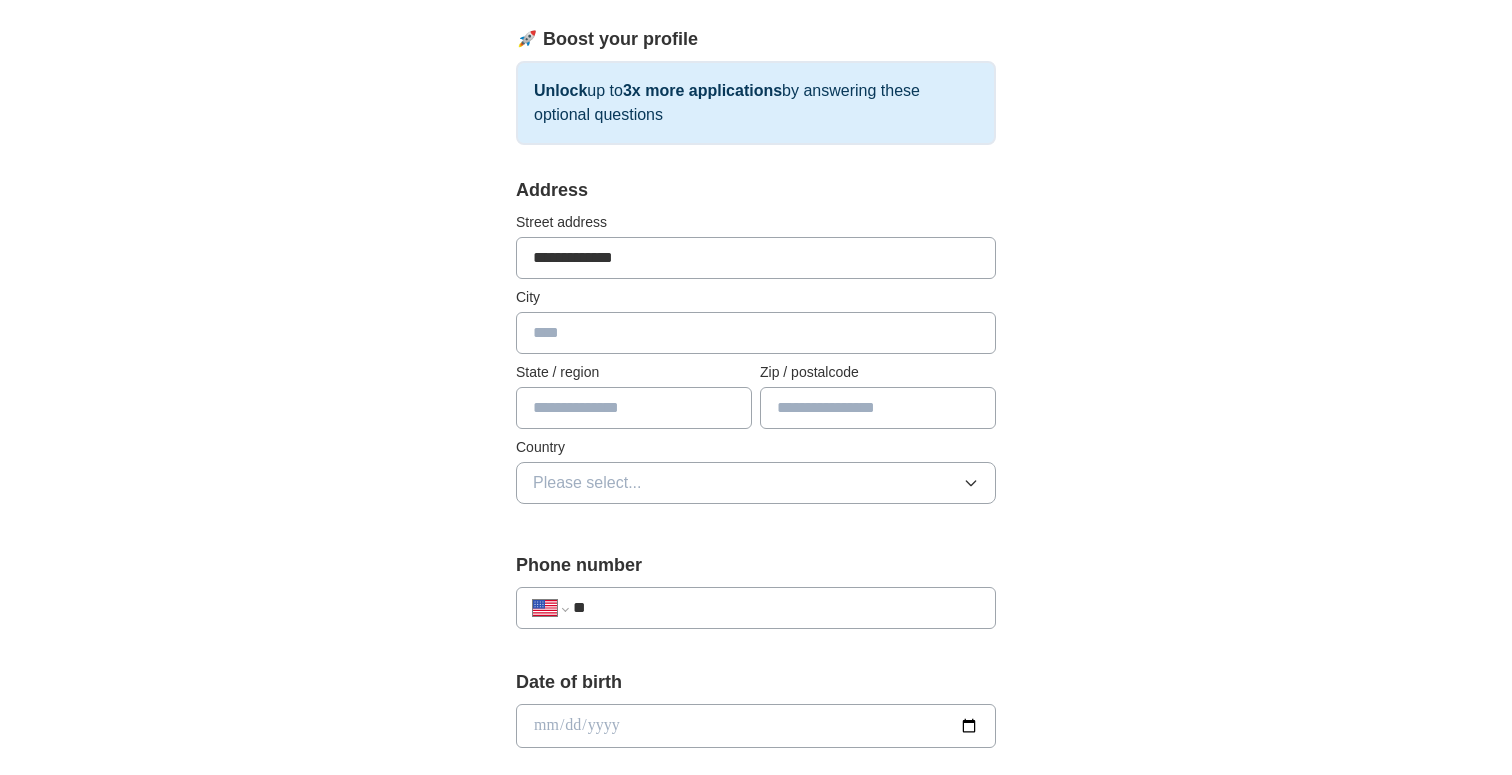 type on "********" 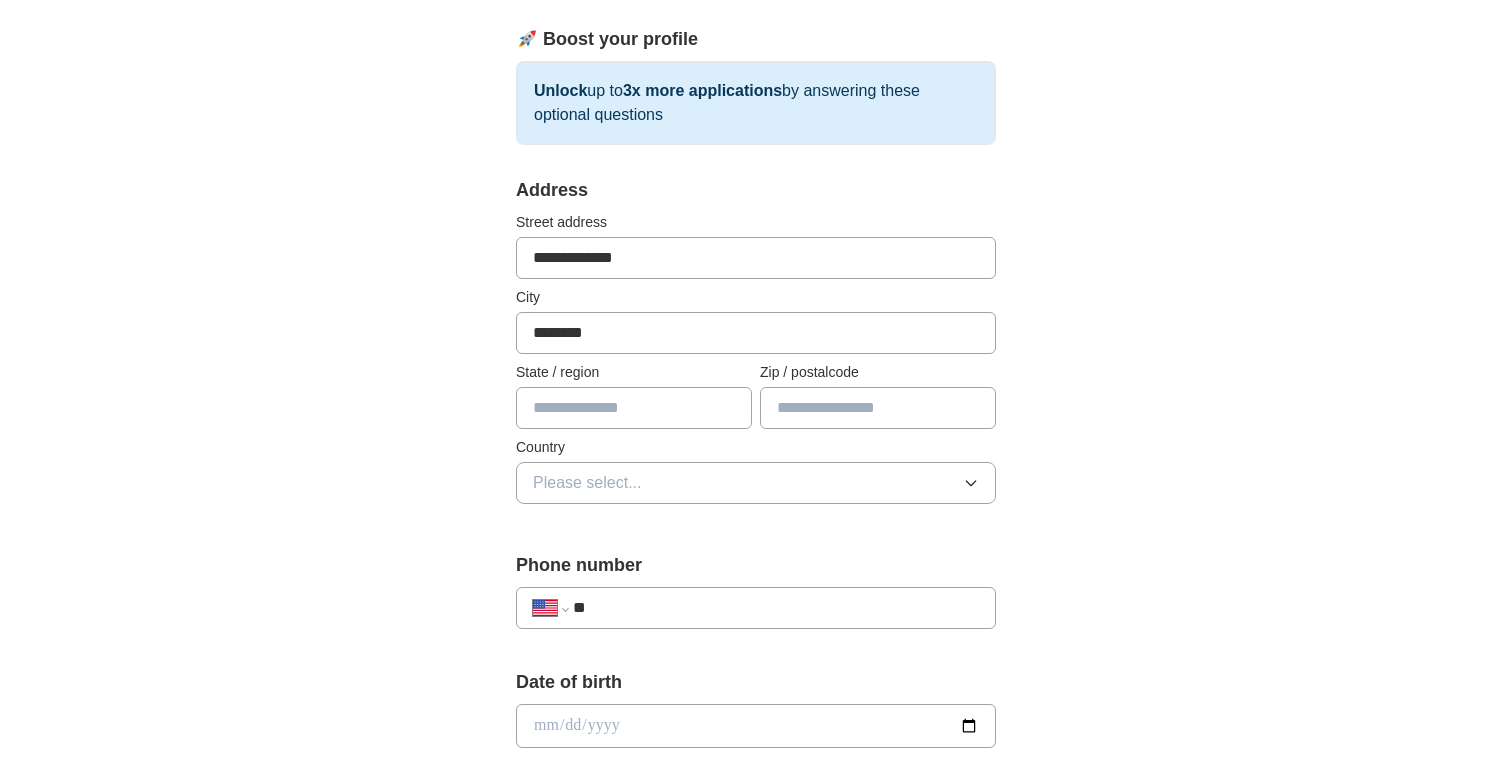 type on "**" 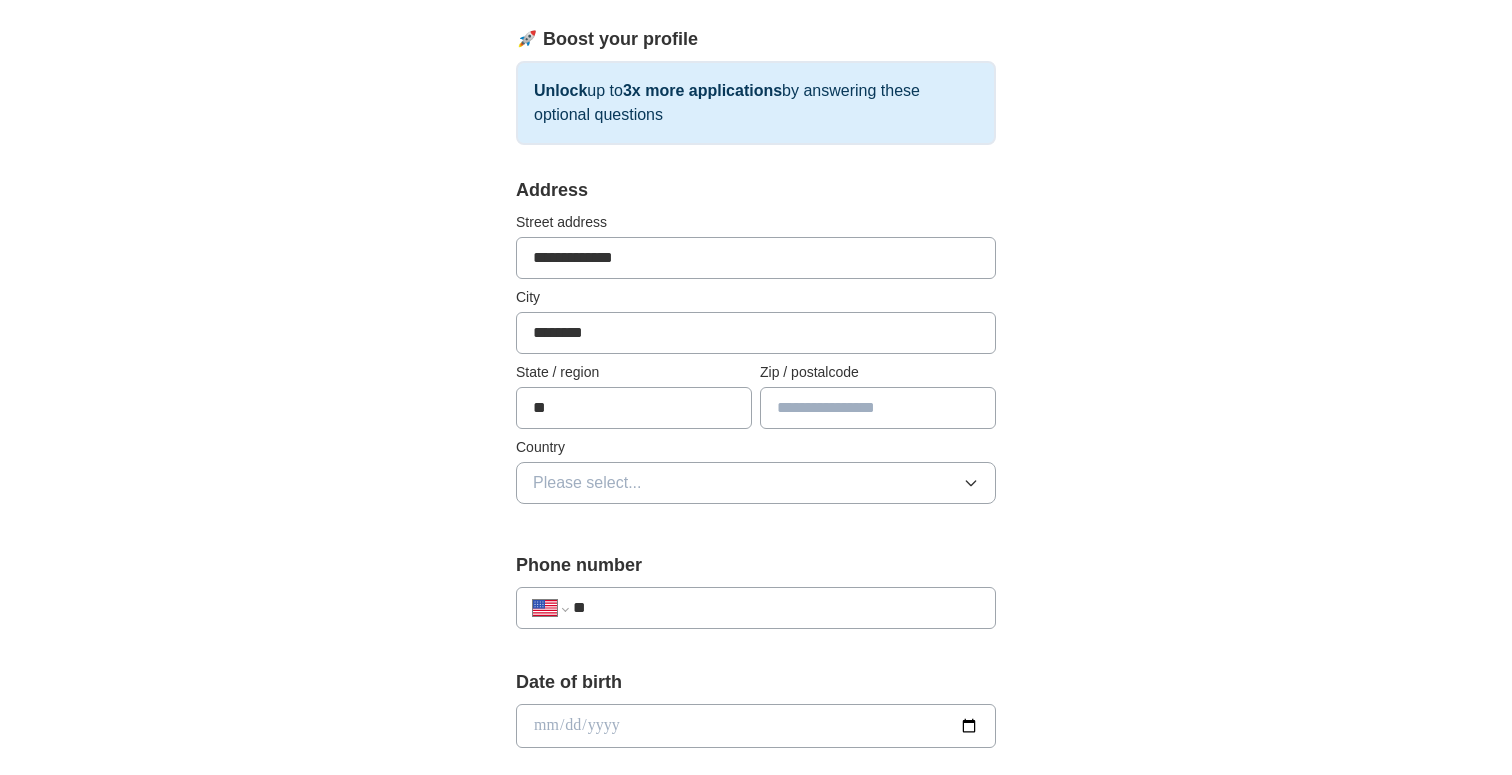 type on "*****" 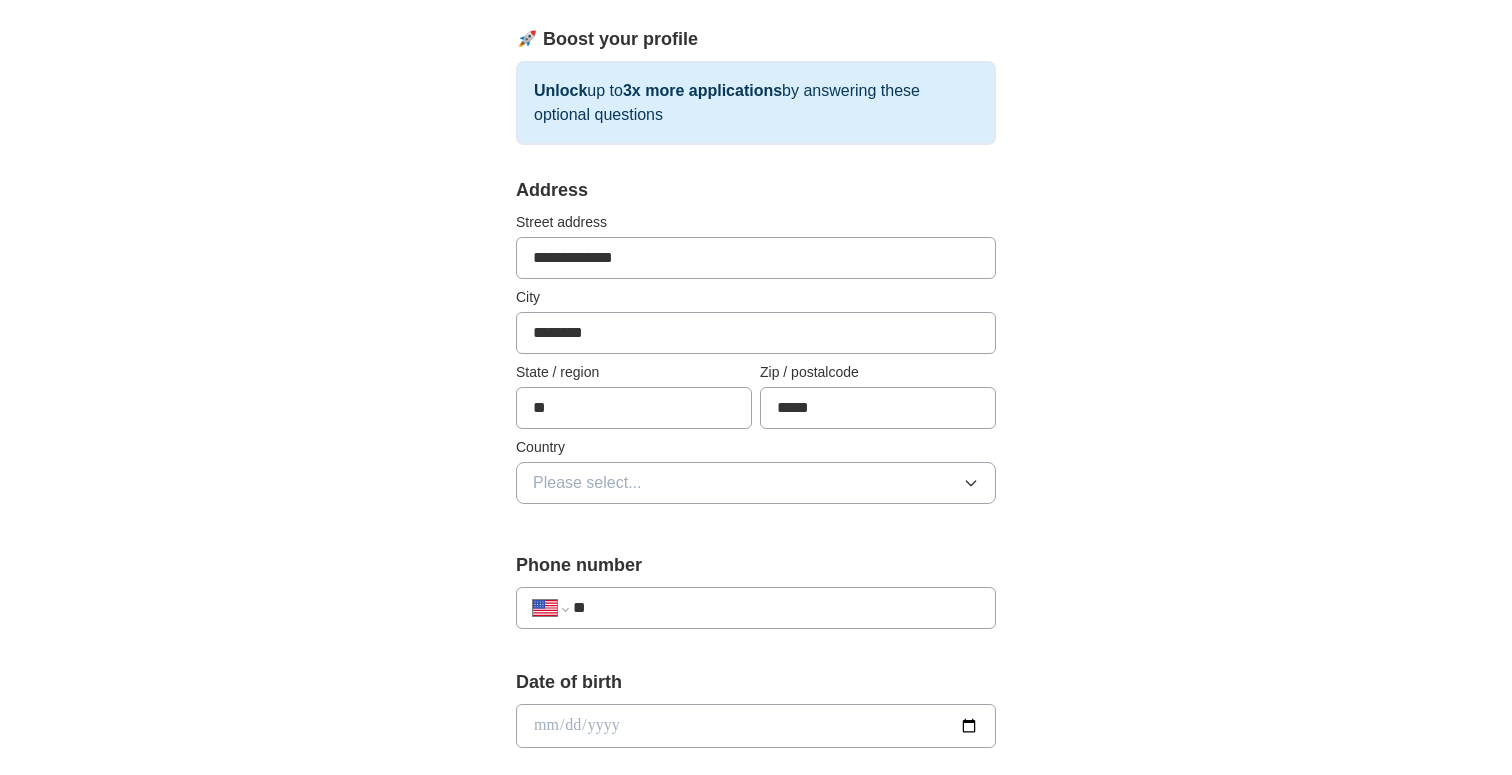 click on "**********" at bounding box center (756, 695) 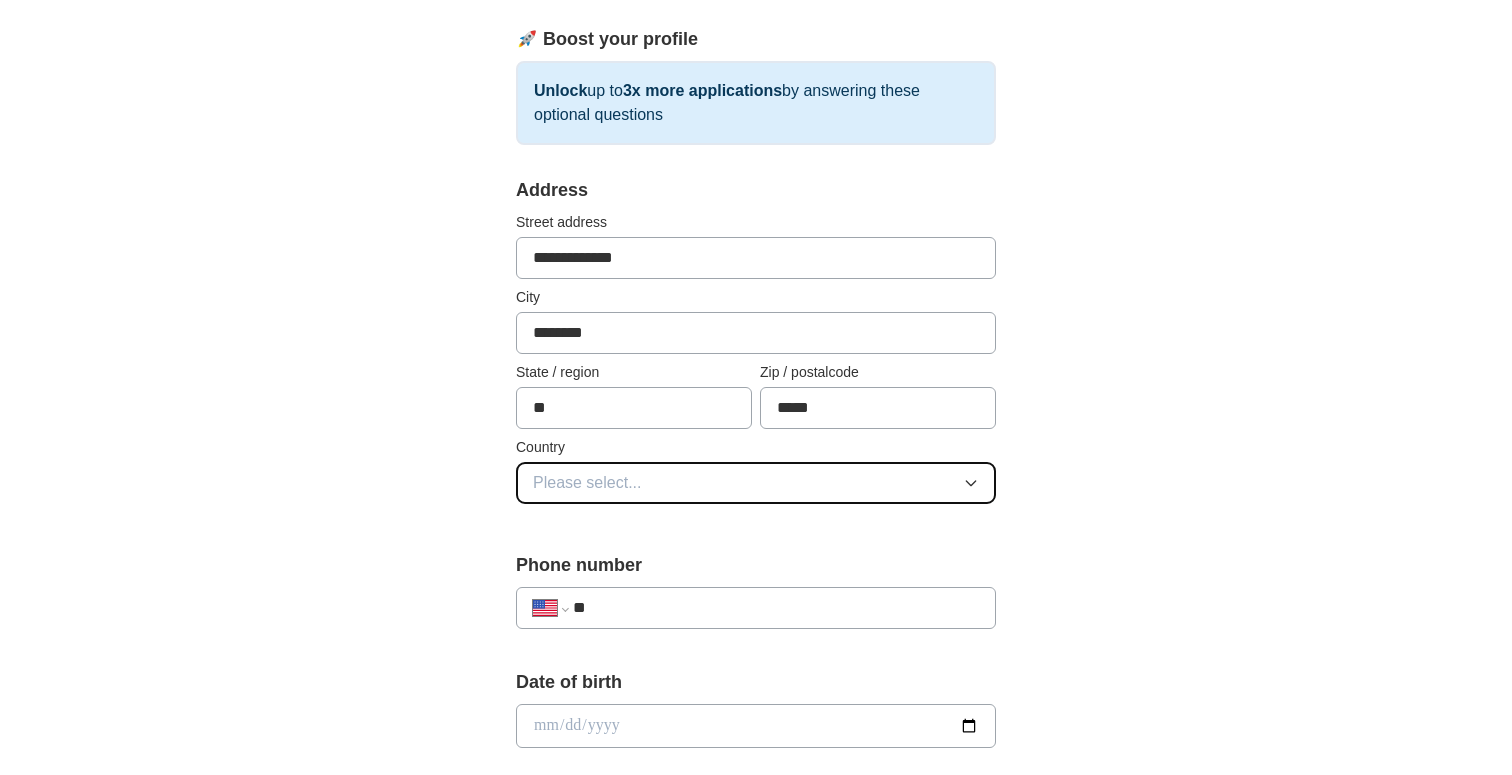 click on "Please select..." at bounding box center [756, 483] 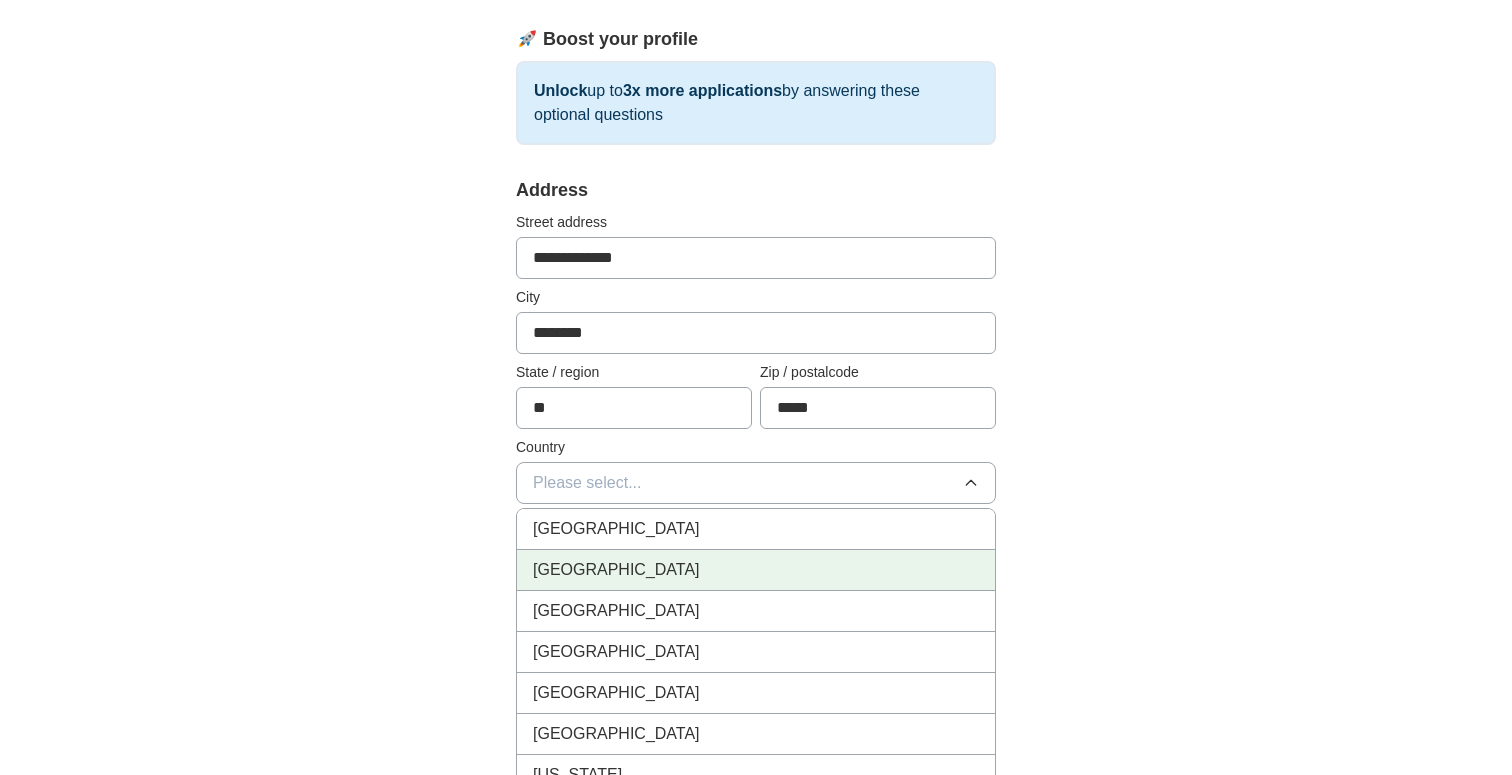 click on "[GEOGRAPHIC_DATA]" at bounding box center [756, 570] 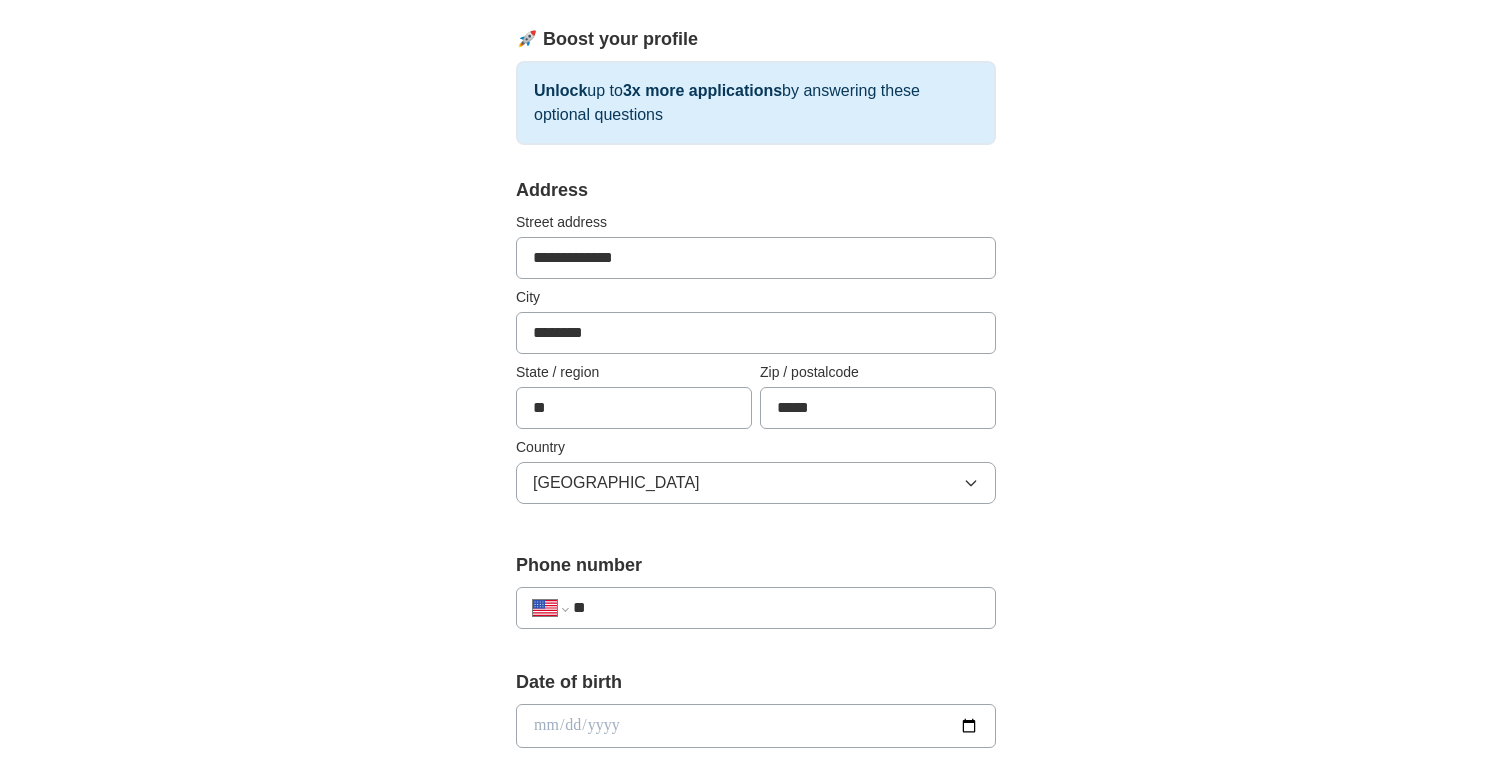 click on "**********" at bounding box center (756, 751) 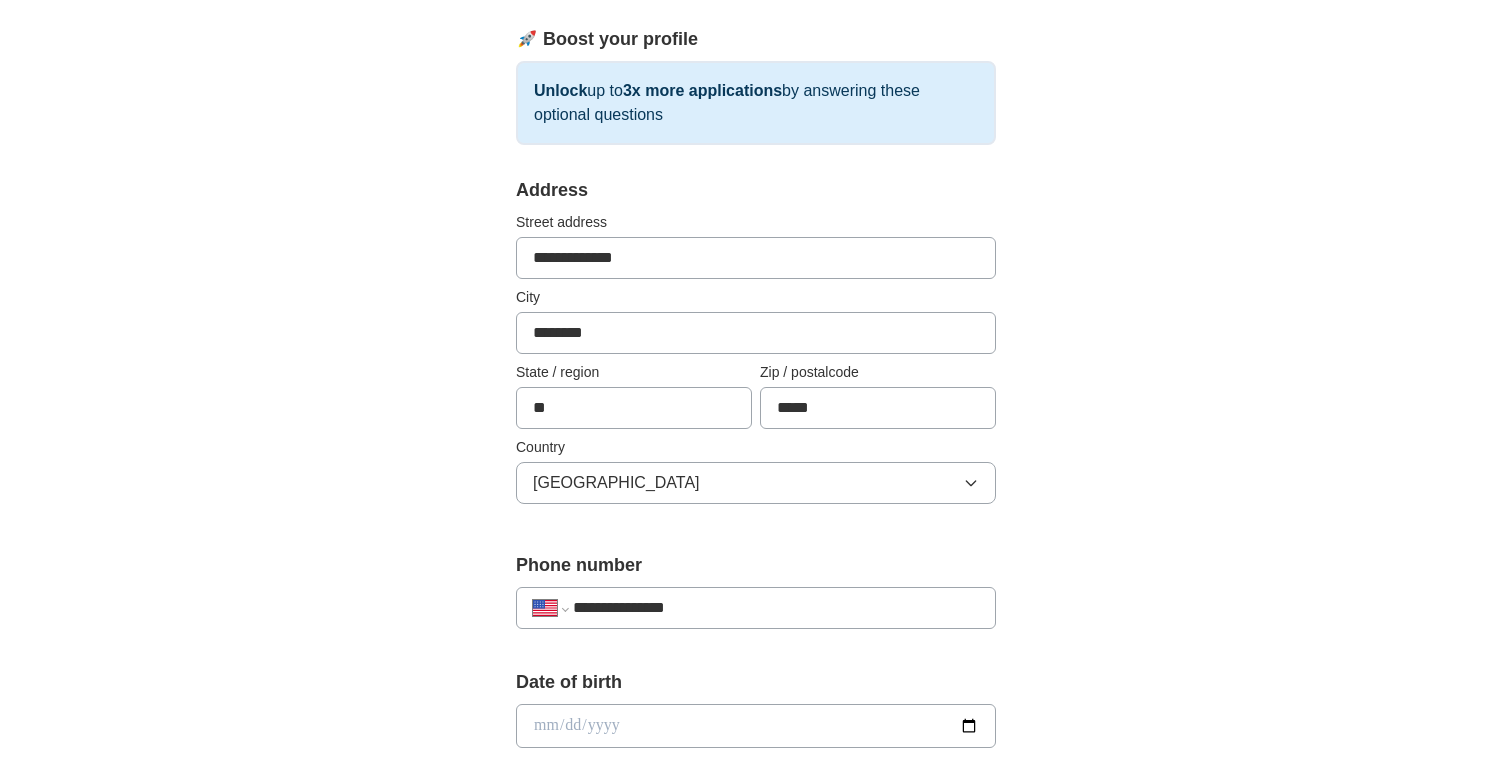 type on "**********" 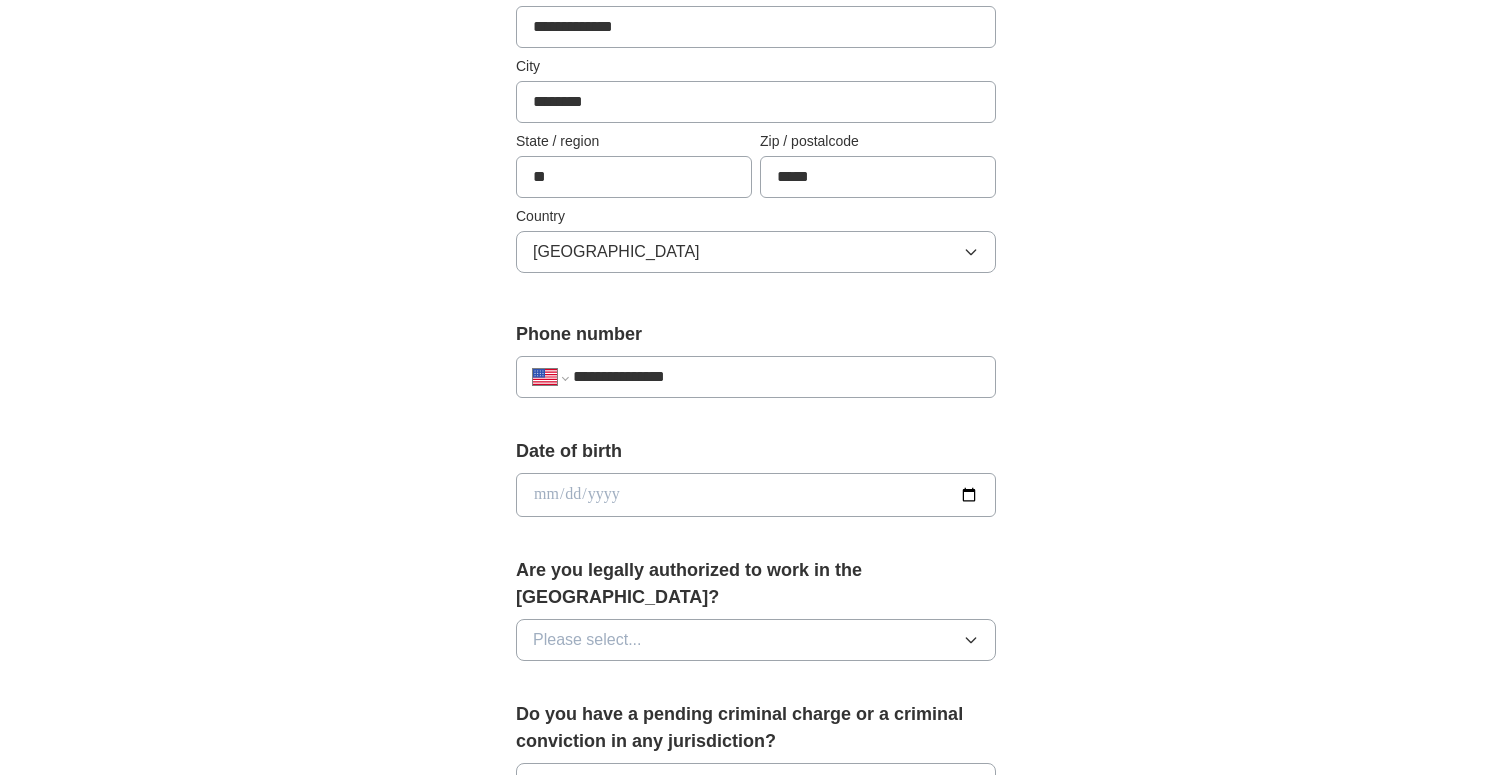 scroll, scrollTop: 523, scrollLeft: 0, axis: vertical 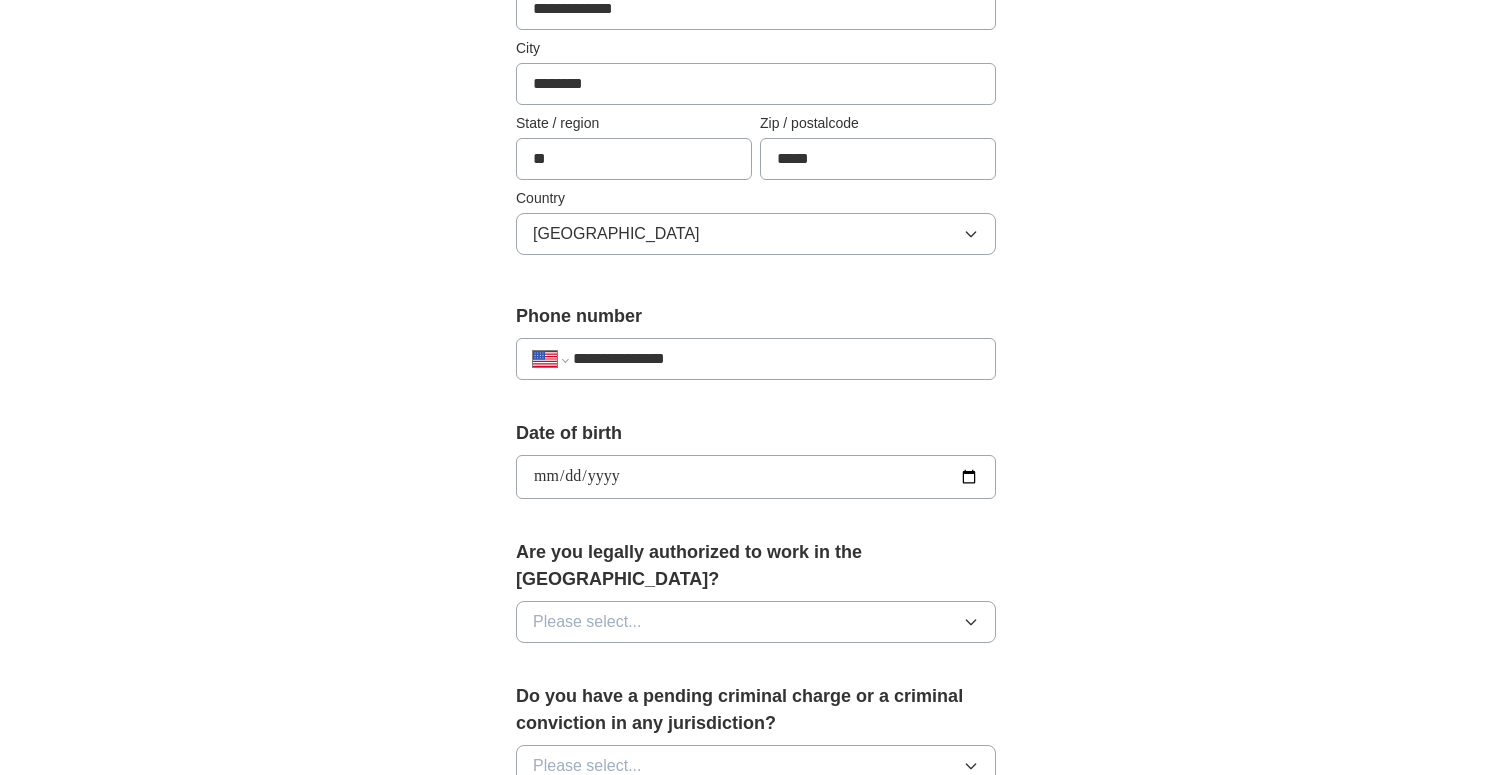 type on "**********" 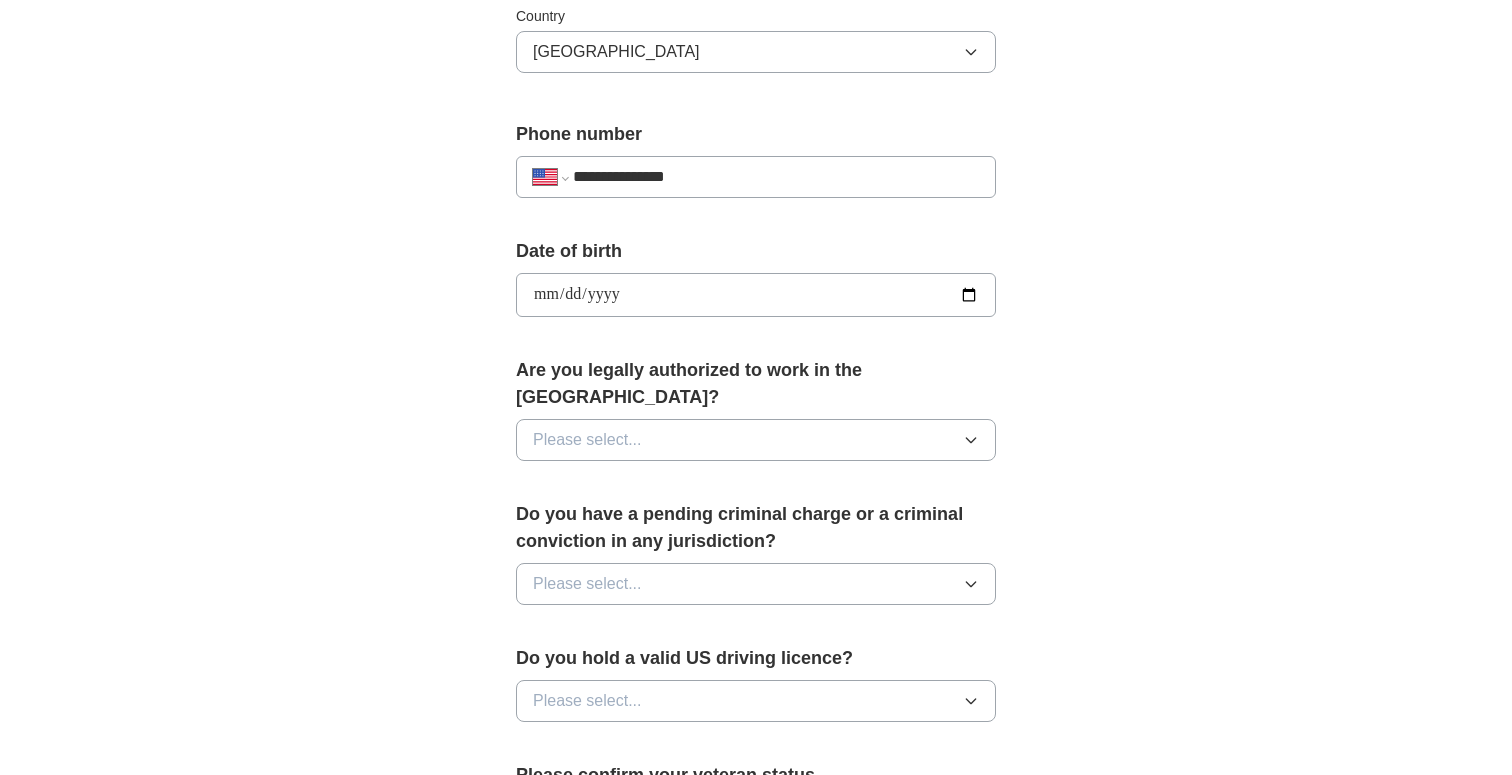 scroll, scrollTop: 707, scrollLeft: 0, axis: vertical 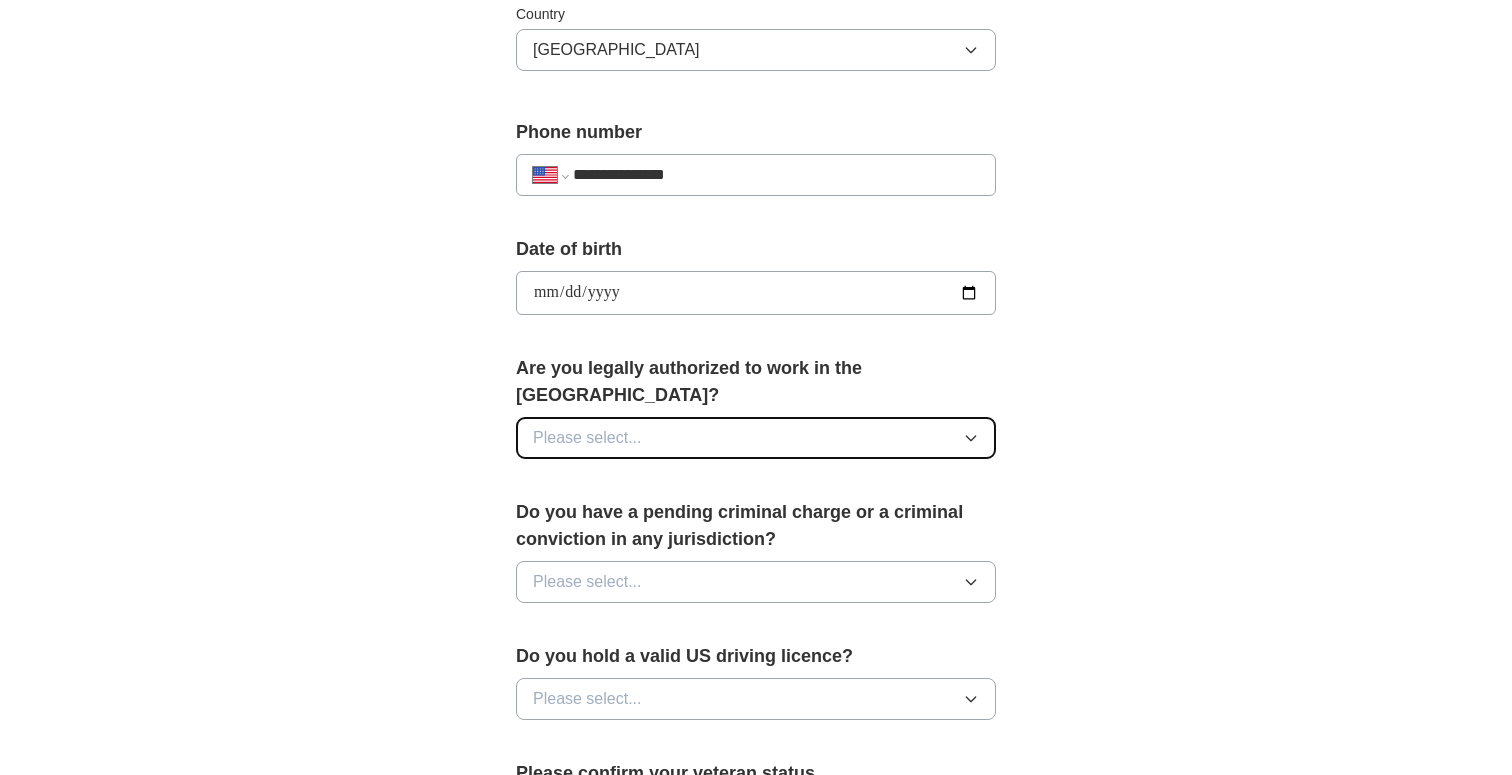 click on "Please select..." at bounding box center (756, 438) 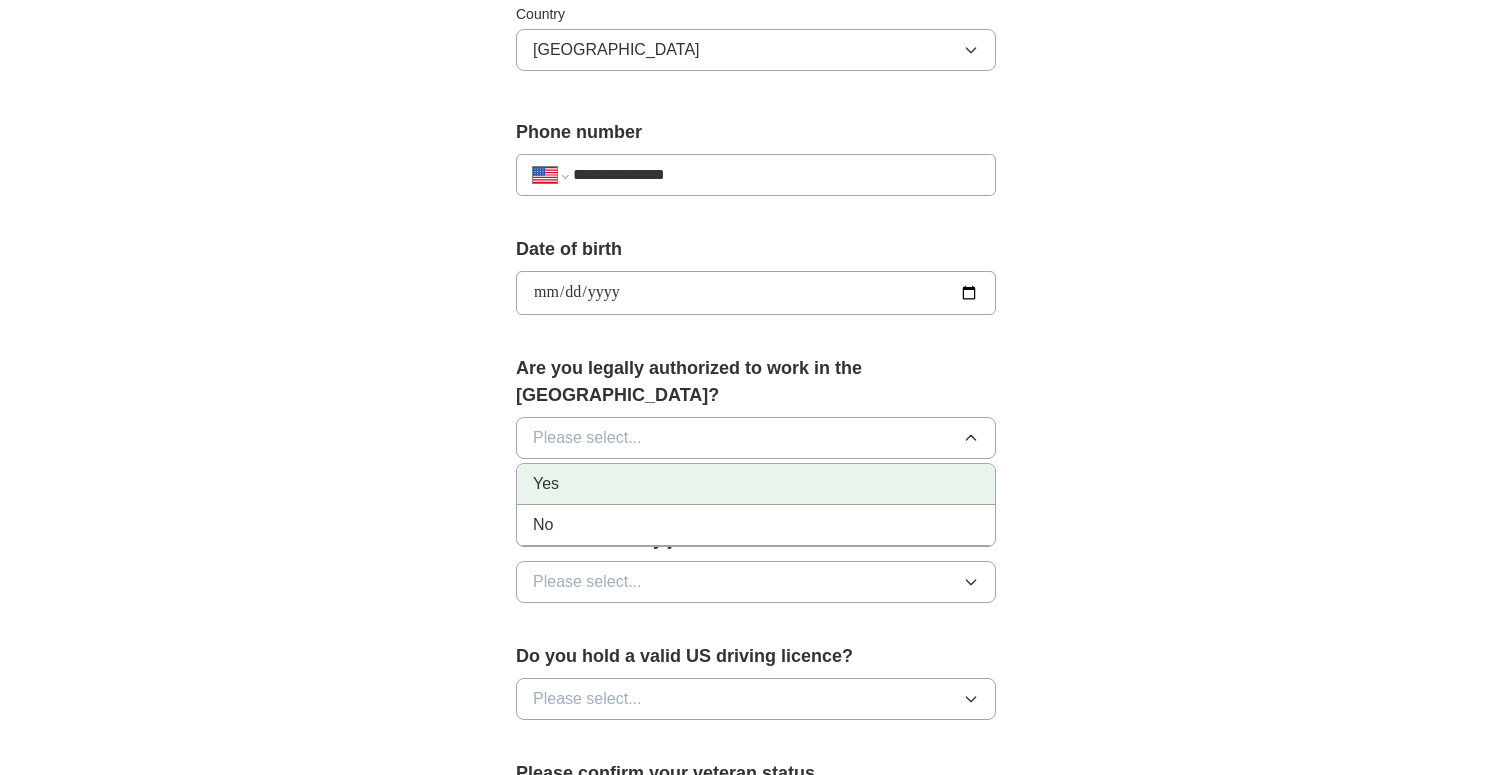 click on "Yes" at bounding box center (756, 484) 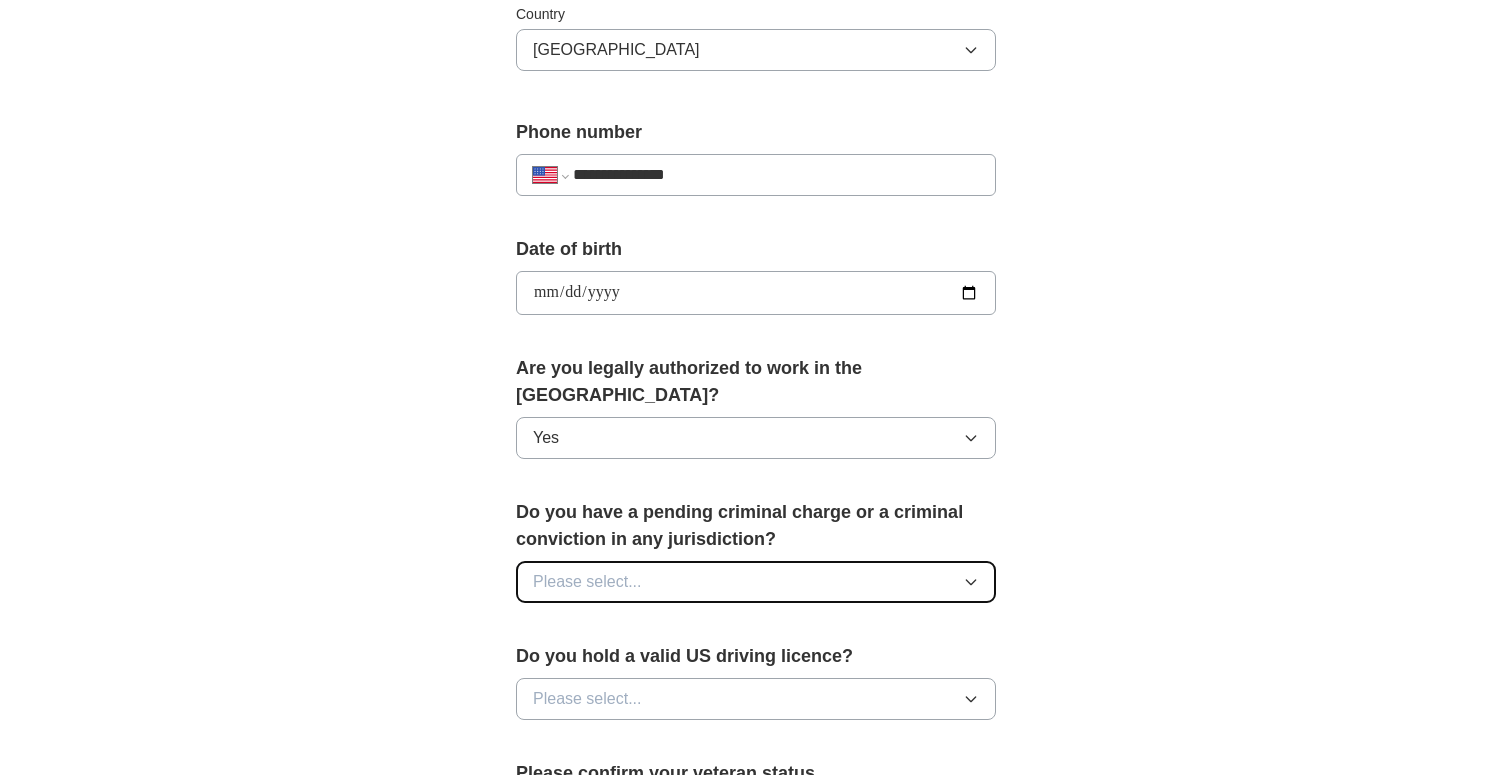 click on "Please select..." at bounding box center (756, 582) 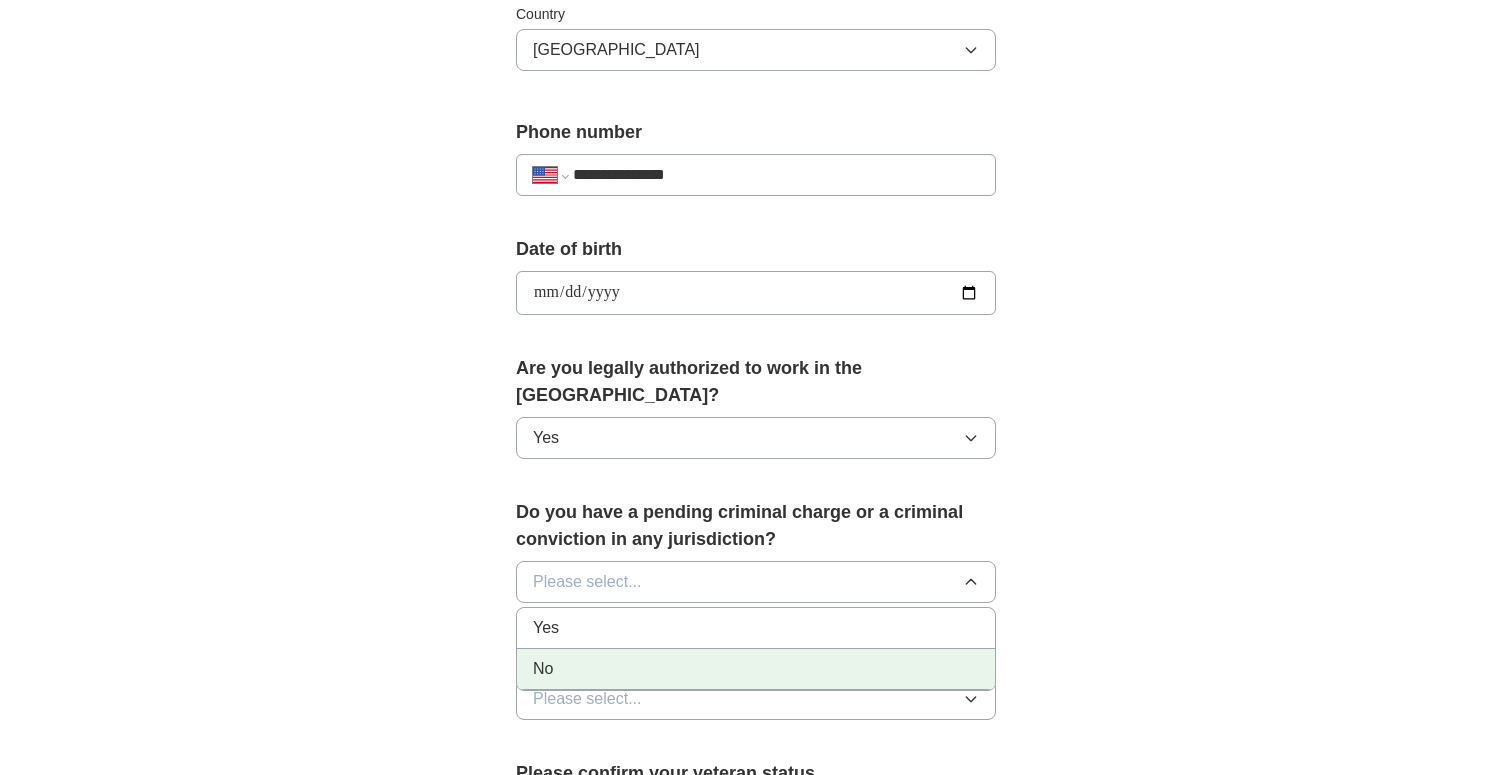 click on "No" at bounding box center [756, 669] 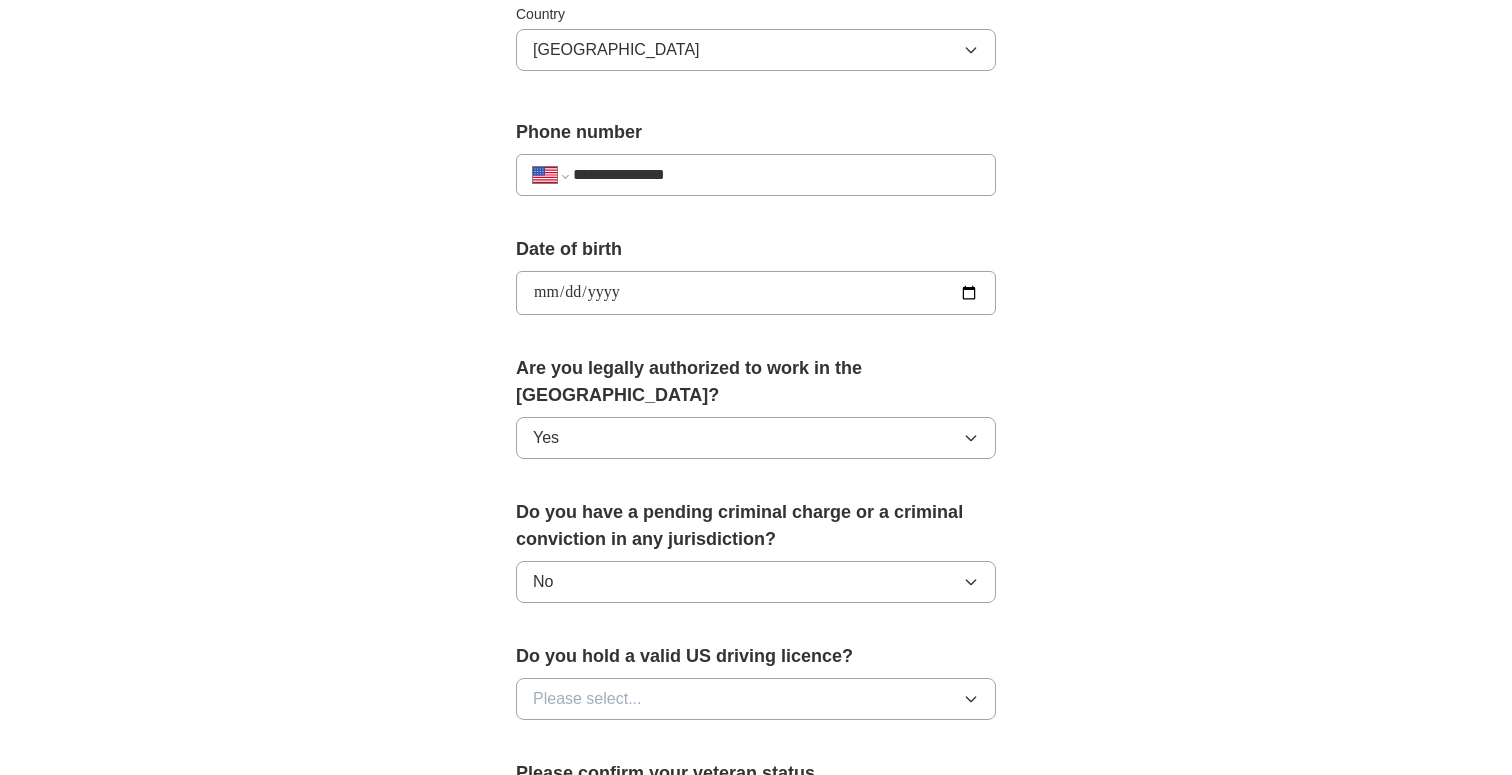 click on "**********" at bounding box center (756, 262) 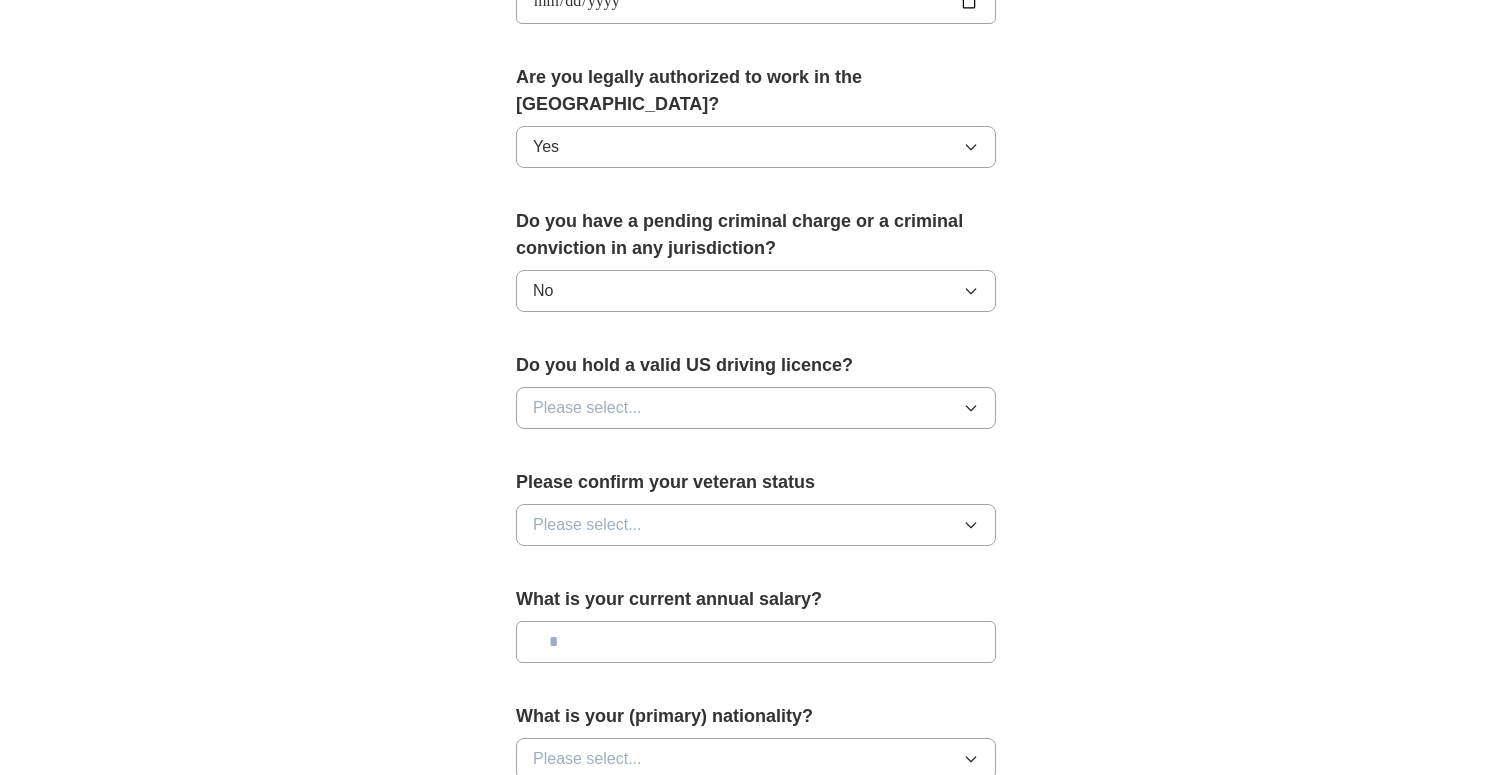 scroll, scrollTop: 1010, scrollLeft: 0, axis: vertical 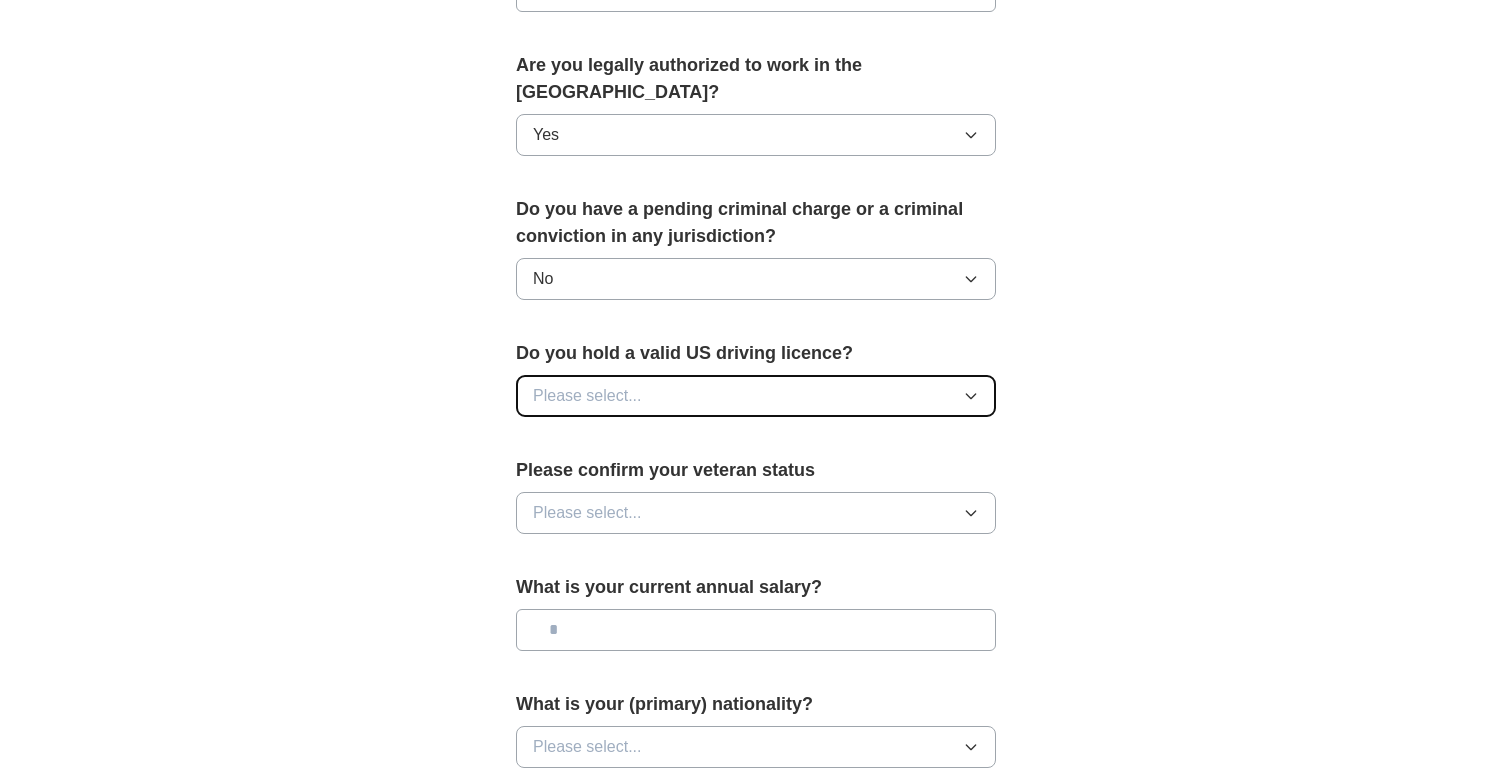 click on "Please select..." at bounding box center [756, 396] 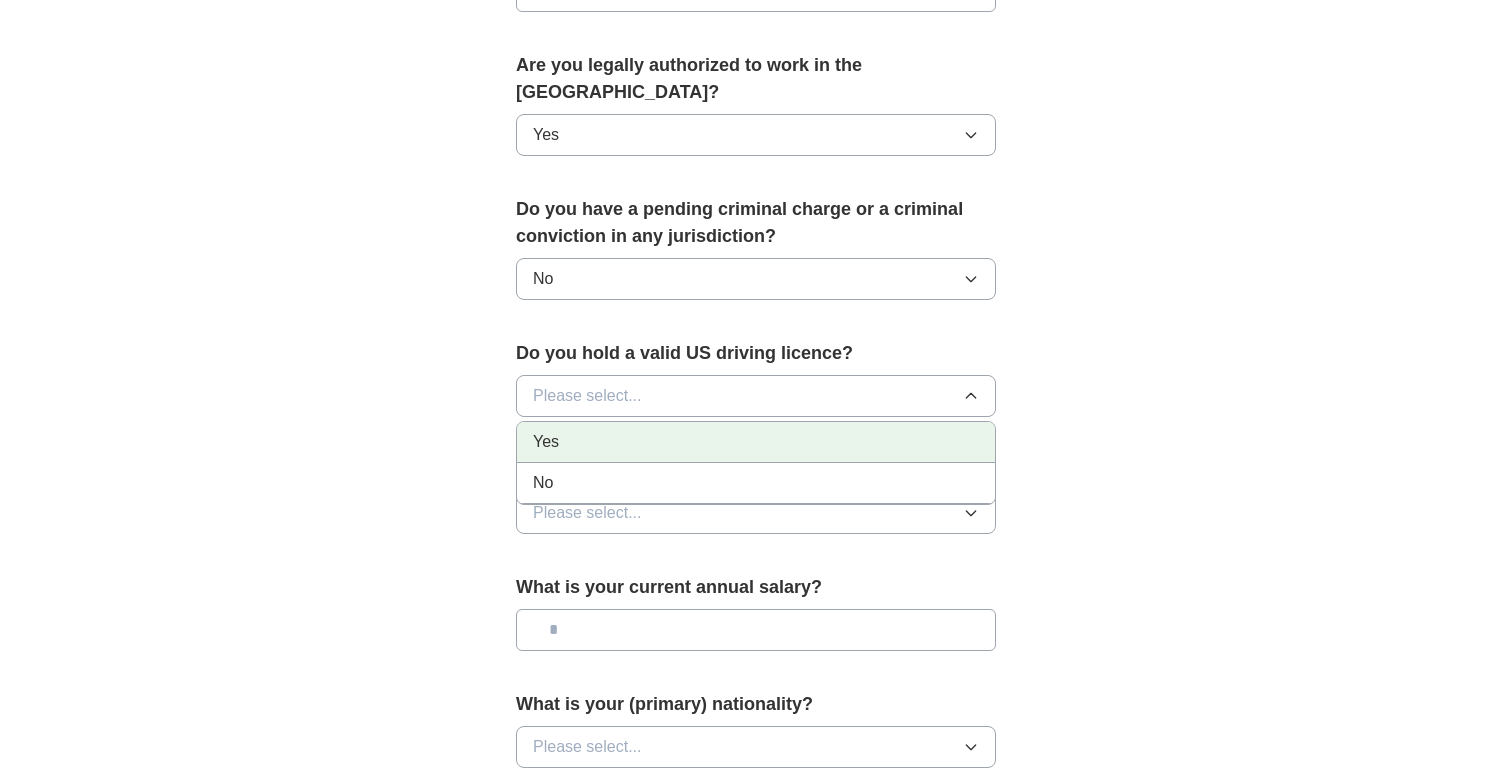 click on "Yes" at bounding box center (756, 442) 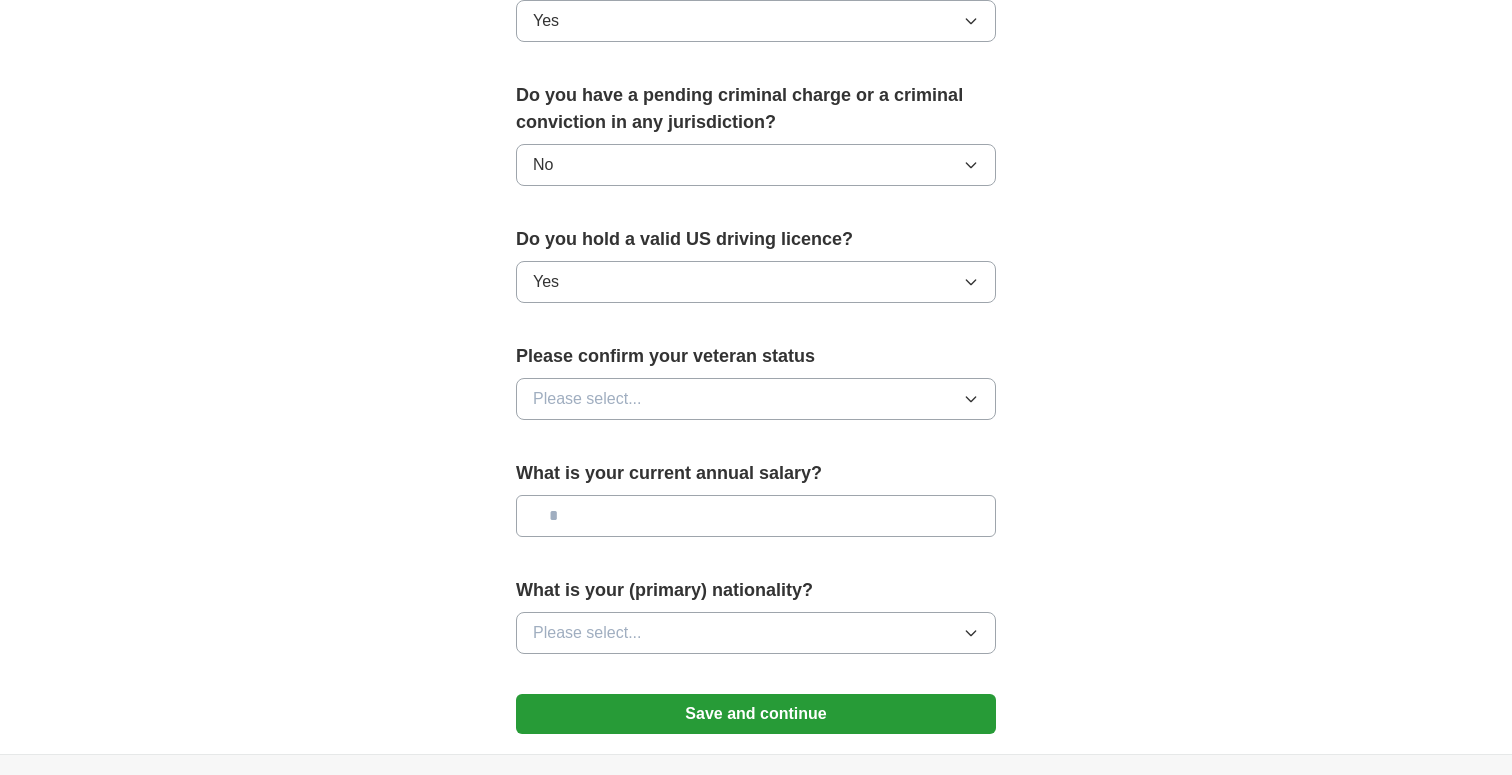 scroll, scrollTop: 1144, scrollLeft: 0, axis: vertical 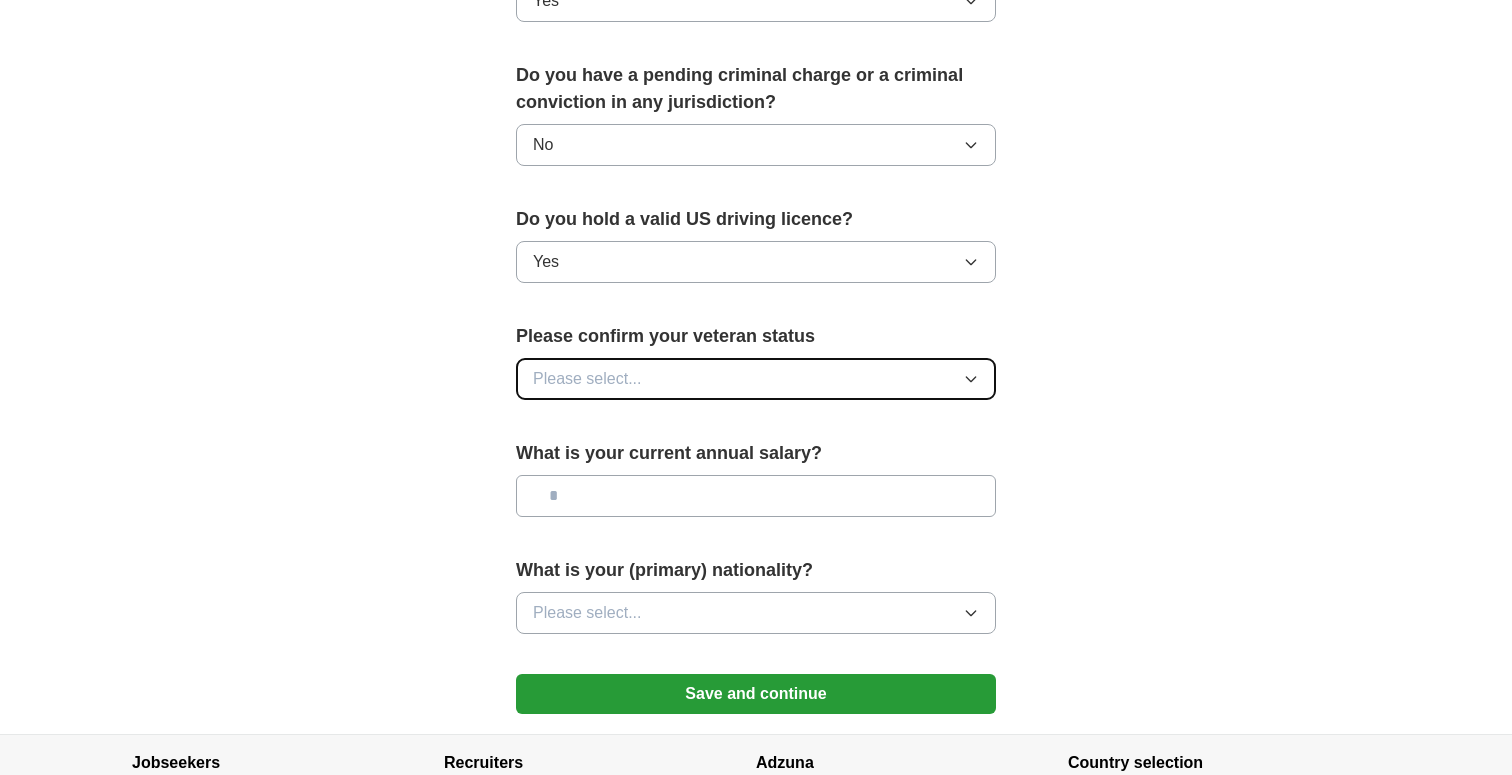 click on "Please select..." at bounding box center [756, 379] 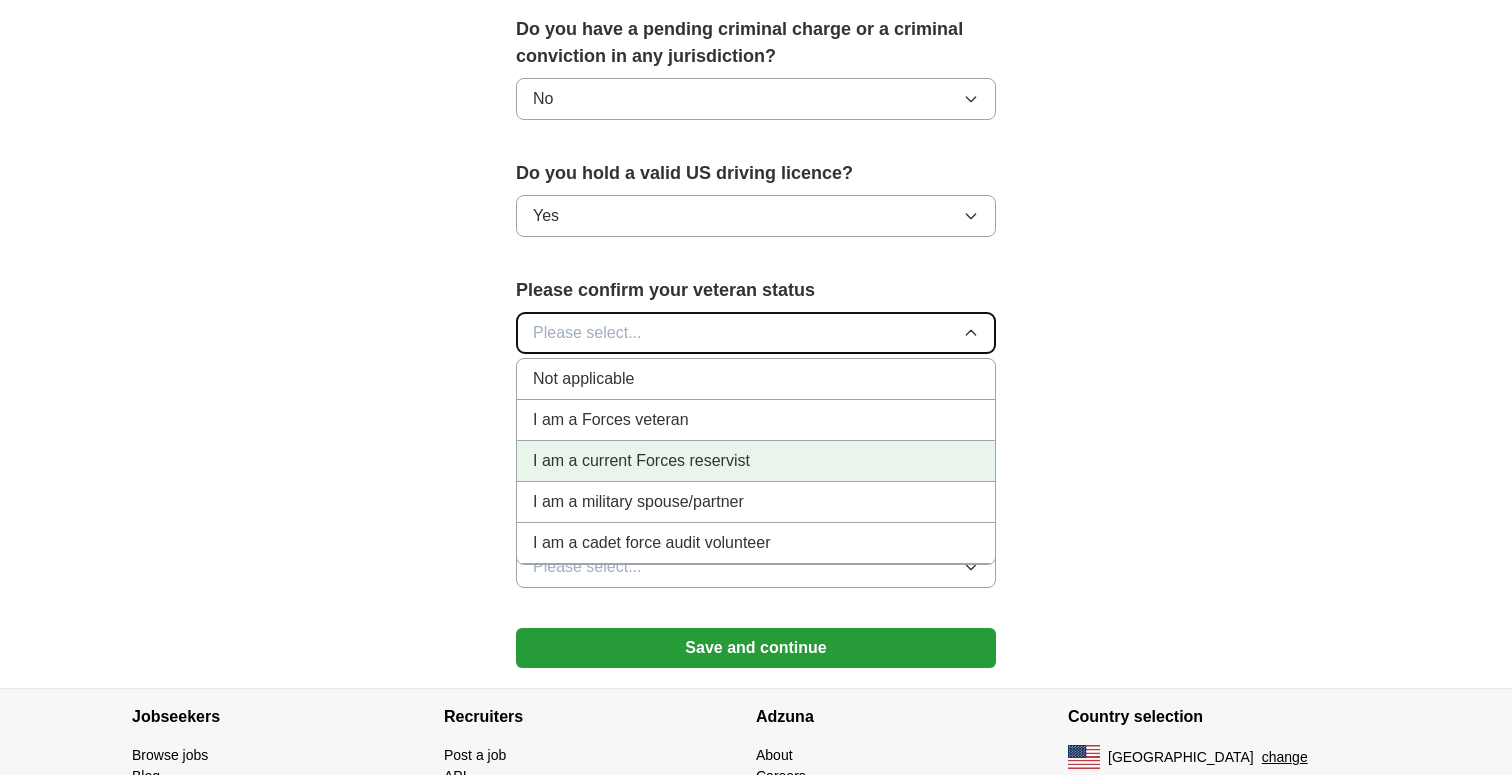 scroll, scrollTop: 1192, scrollLeft: 0, axis: vertical 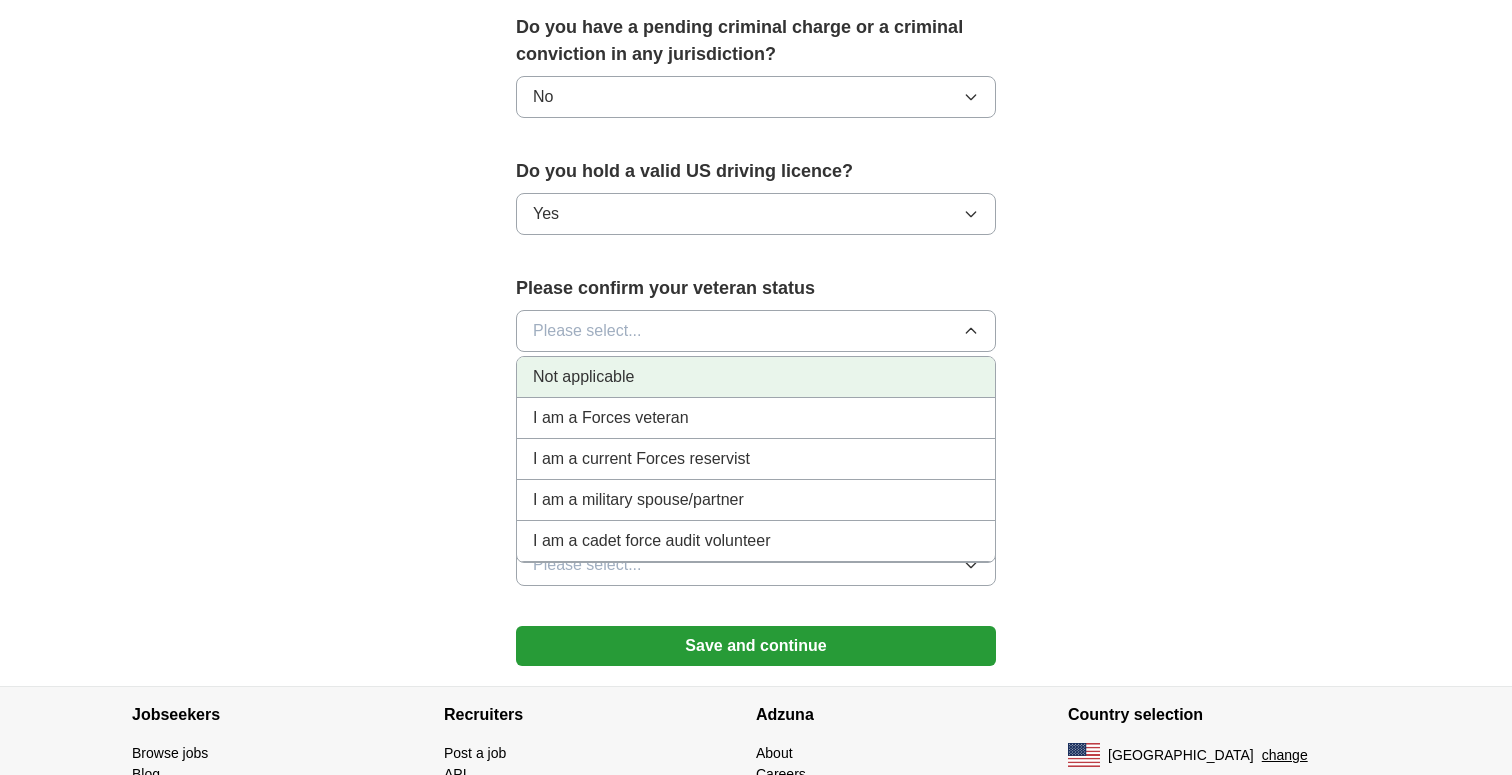 click on "Not applicable" at bounding box center (756, 377) 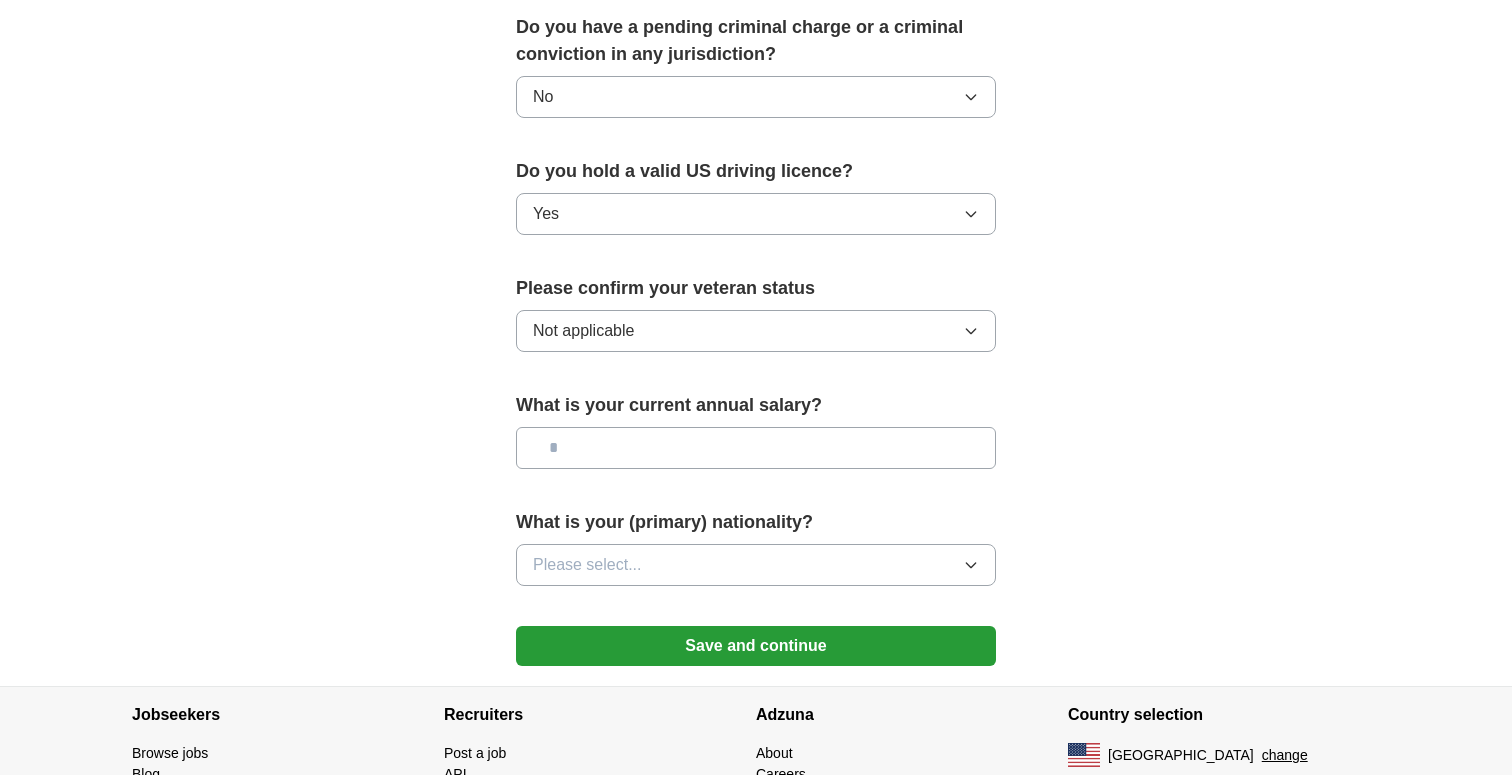 click at bounding box center (756, 448) 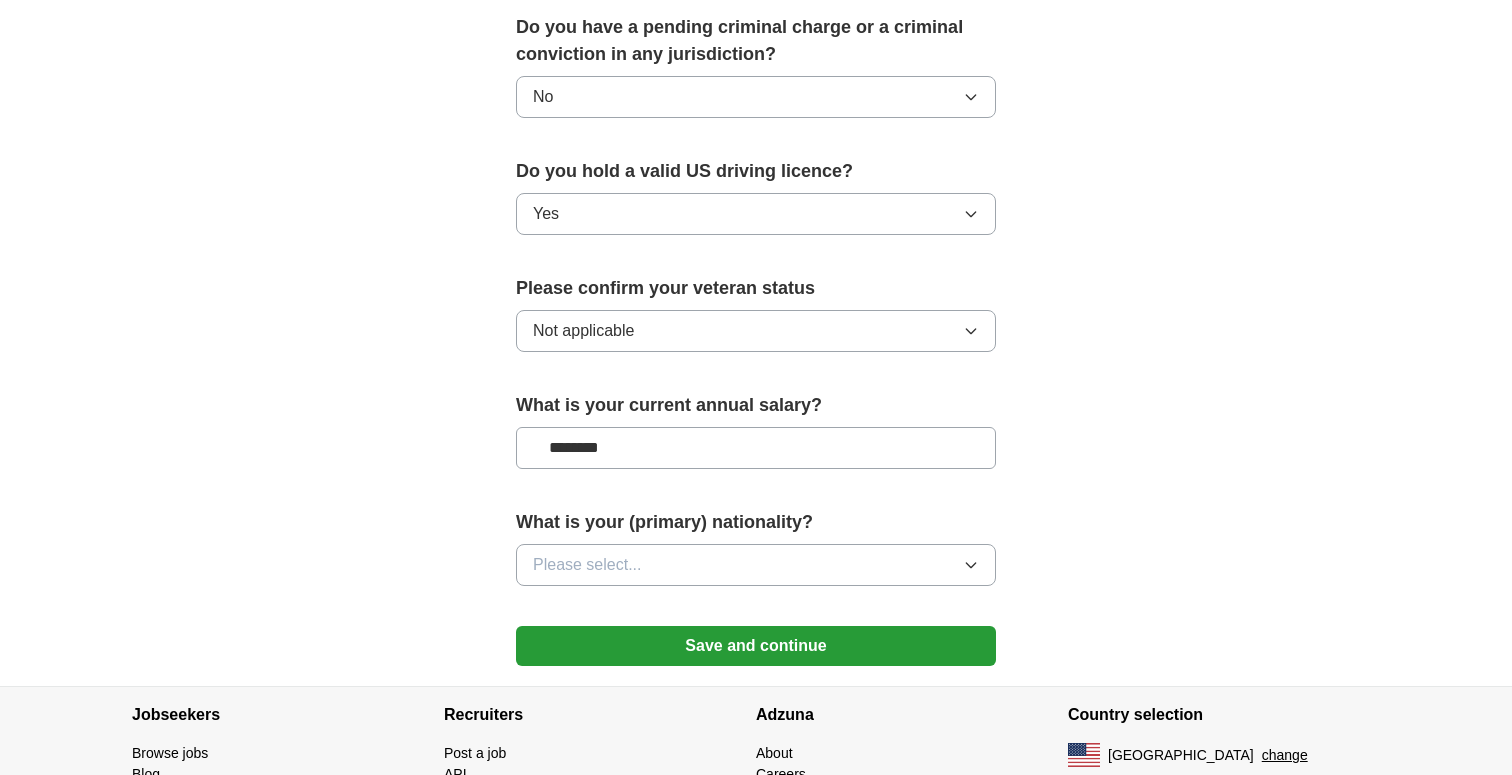 type on "********" 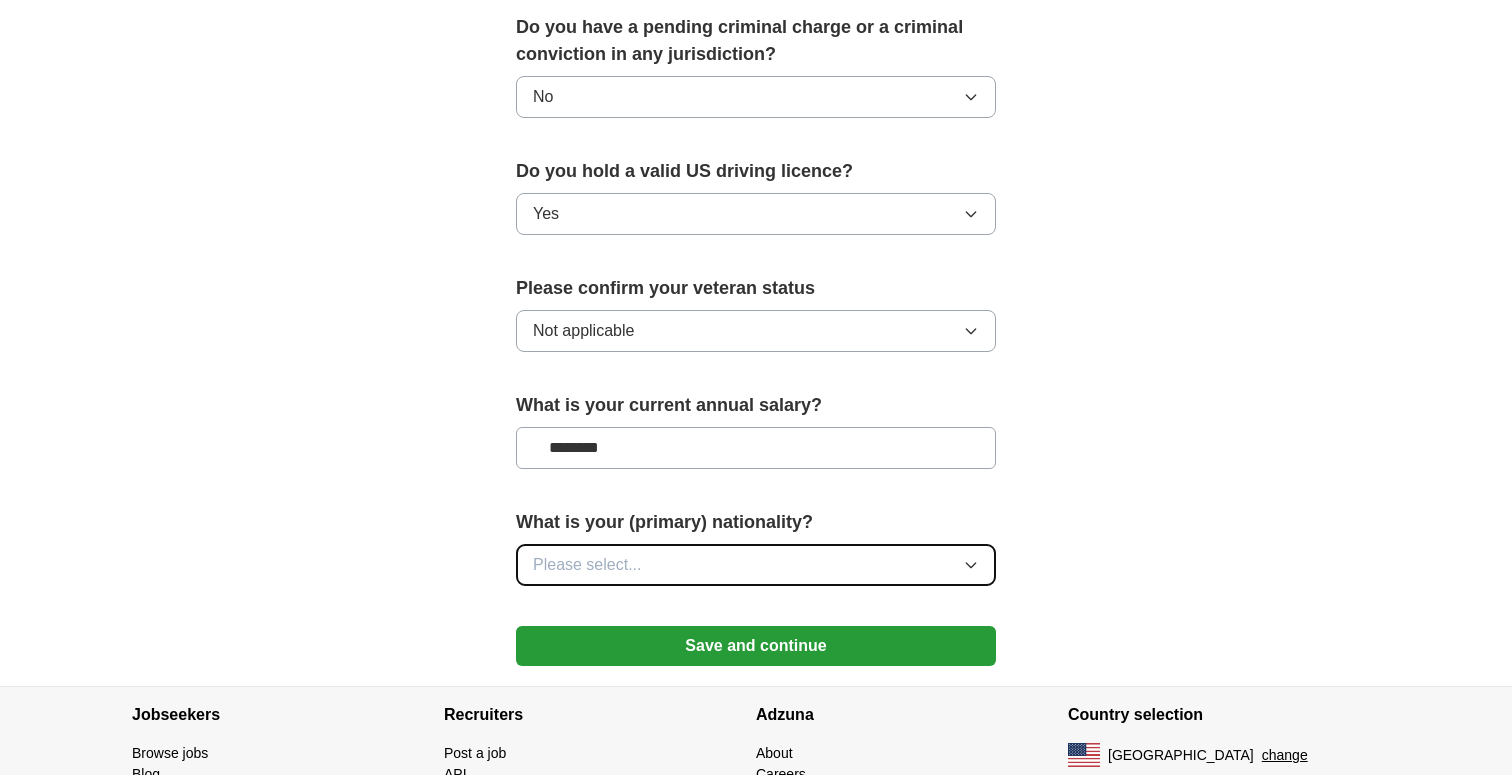 click on "Please select..." at bounding box center (756, 565) 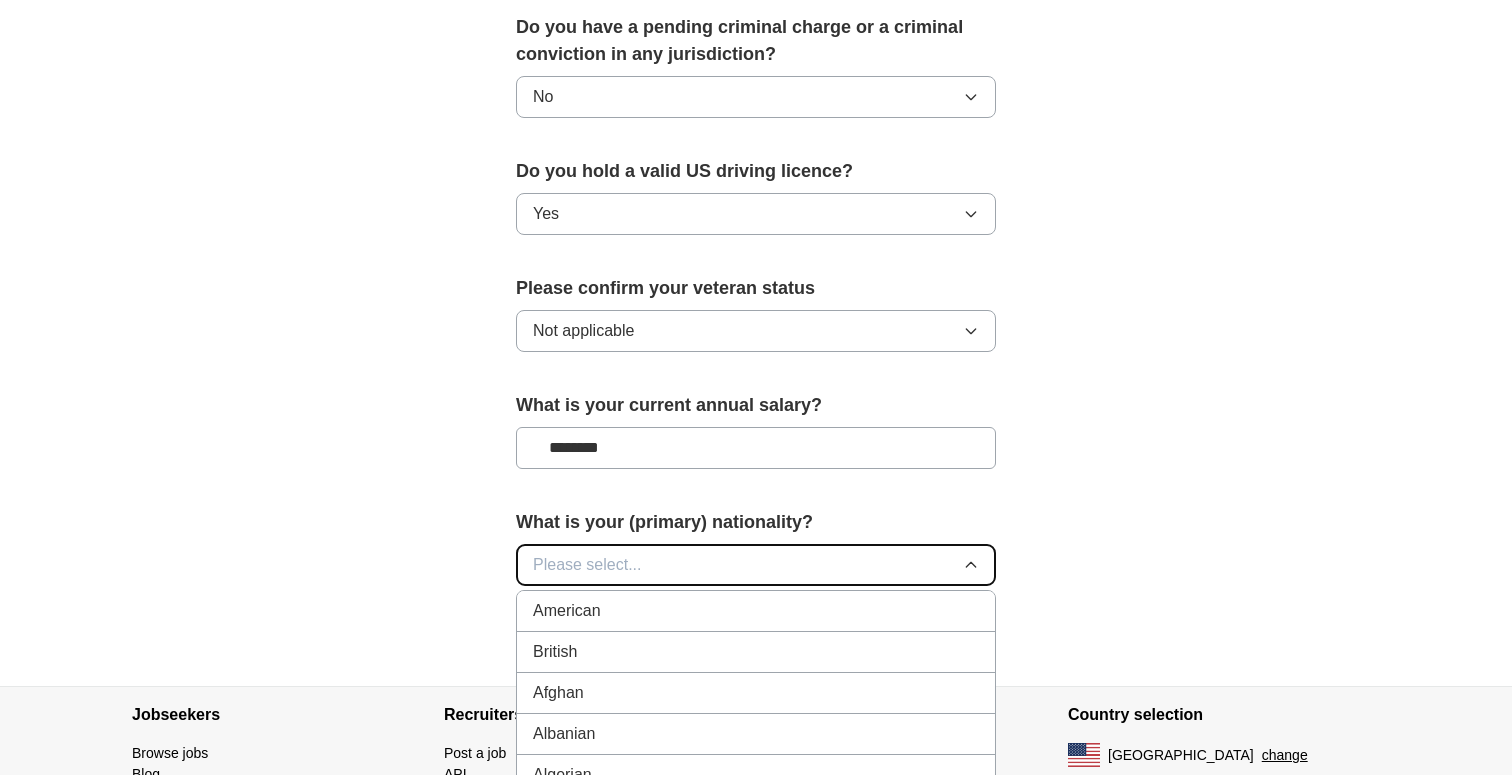 type 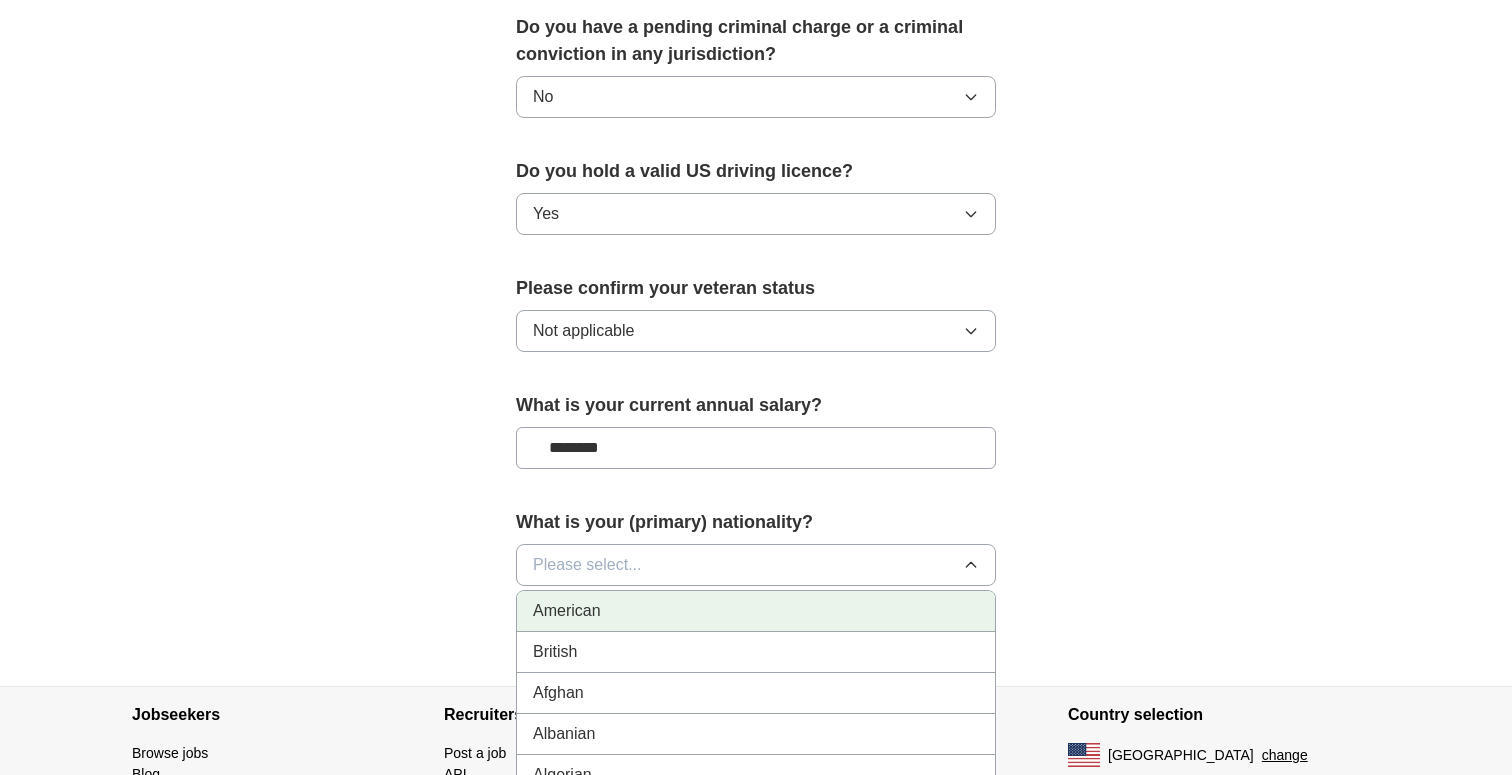 click on "American" at bounding box center [756, 611] 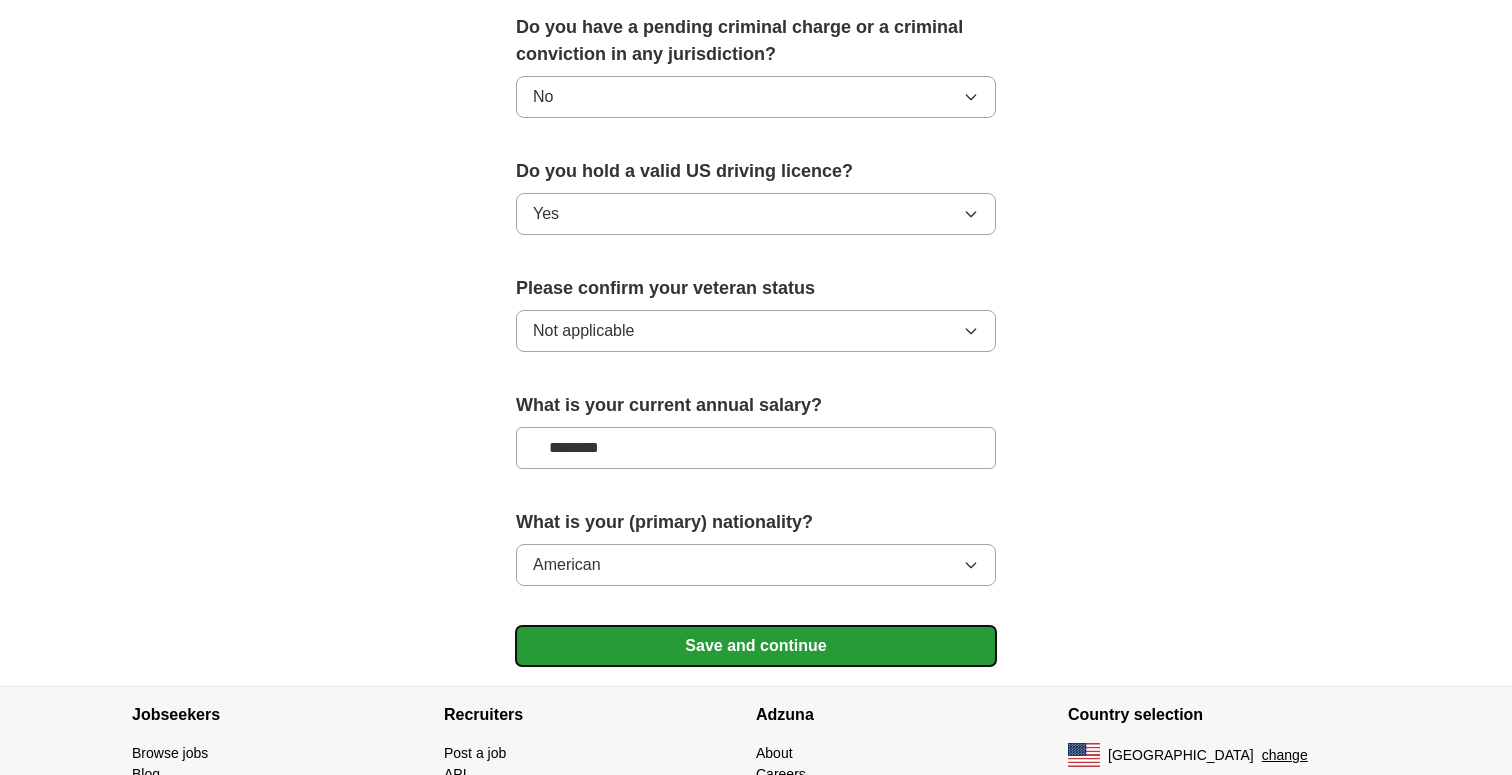 click on "Save and continue" at bounding box center [756, 646] 